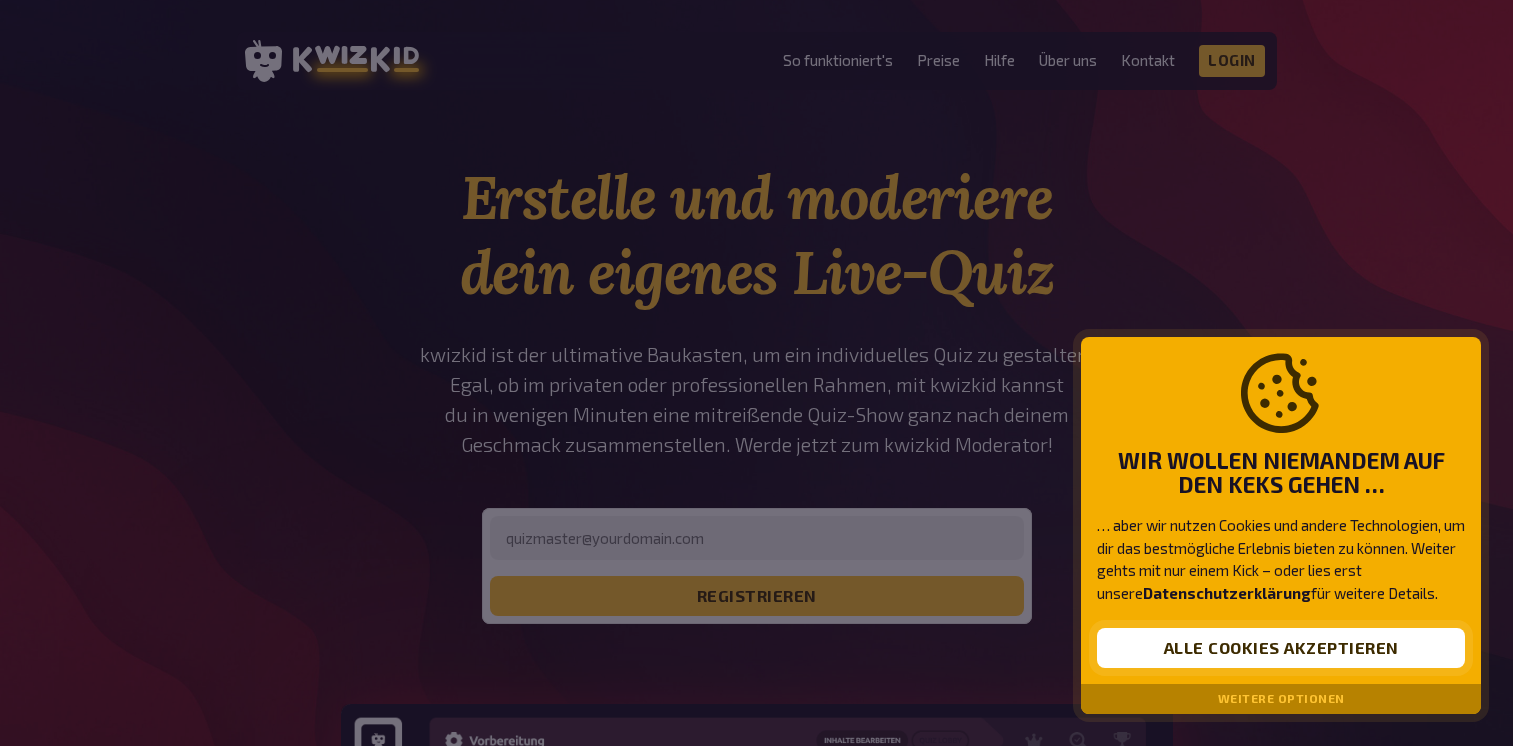 scroll, scrollTop: 0, scrollLeft: 0, axis: both 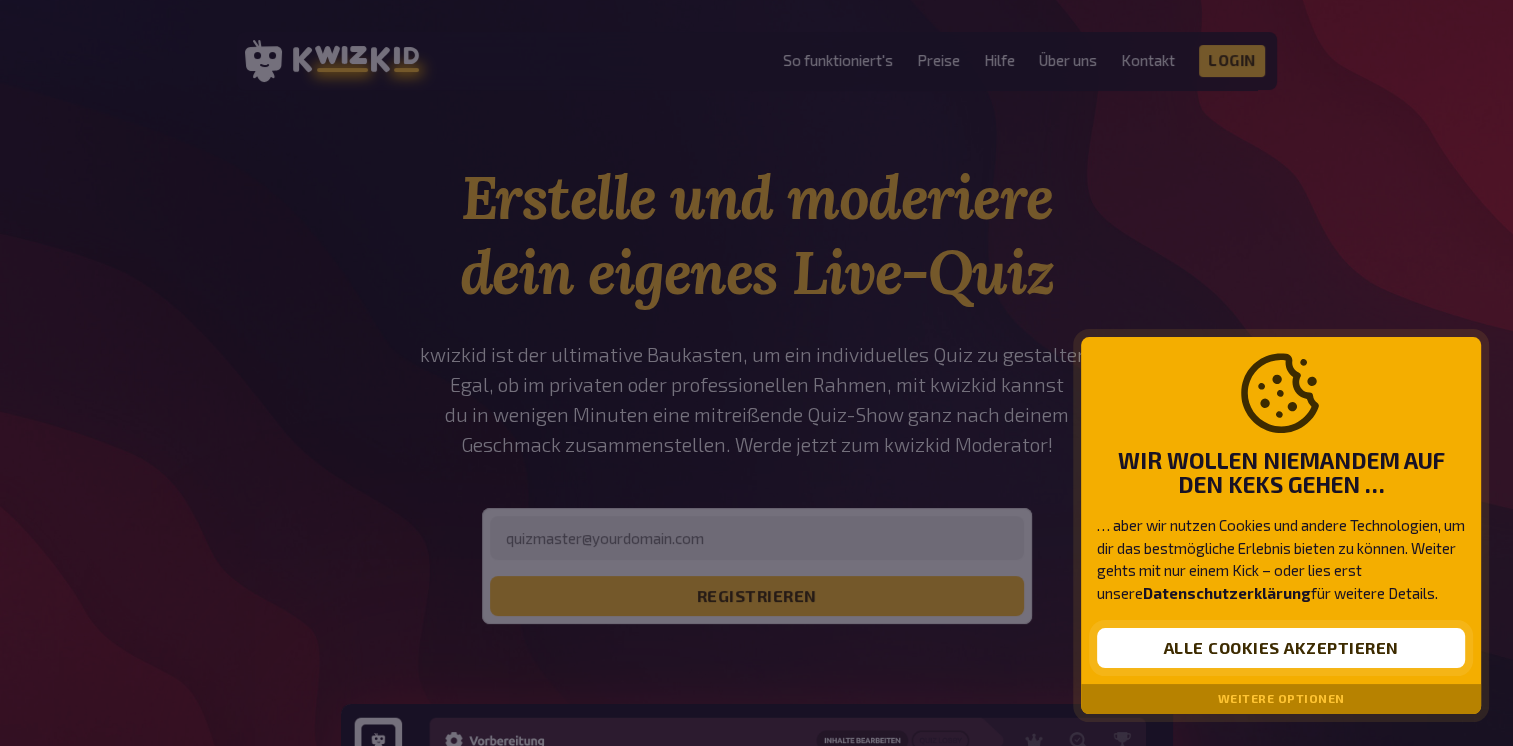 click on "Alle Cookies akzeptieren" at bounding box center (1281, 648) 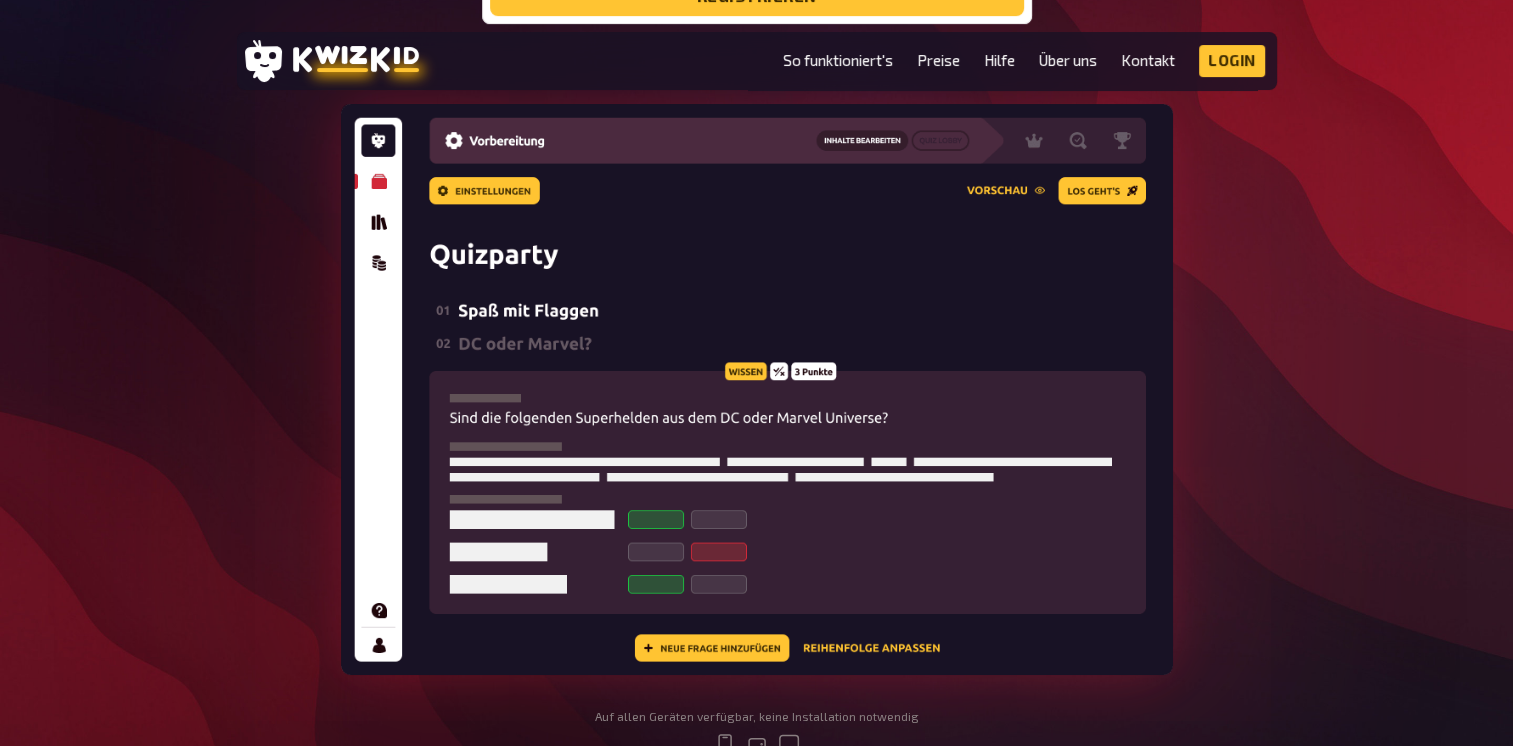 scroll, scrollTop: 200, scrollLeft: 0, axis: vertical 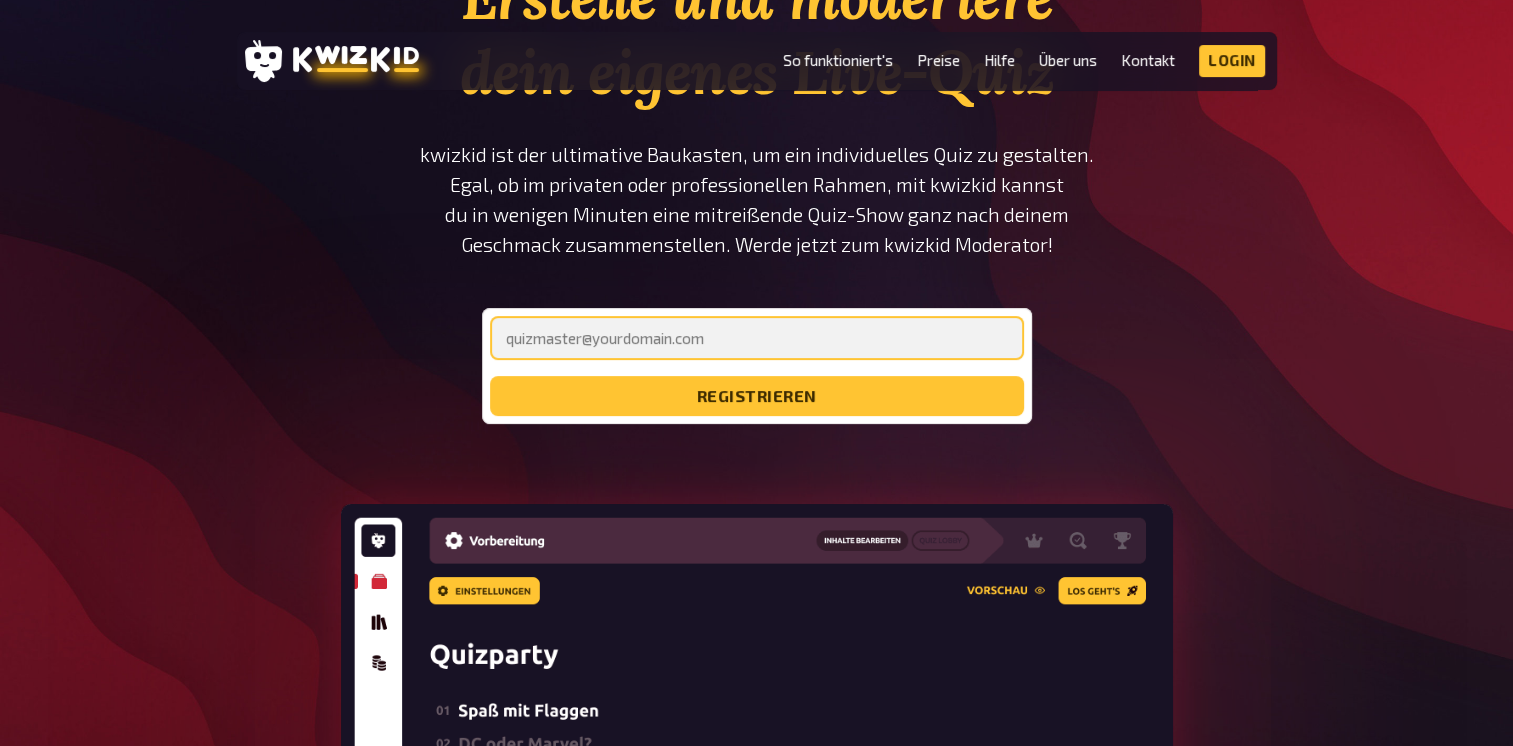 click at bounding box center (757, 338) 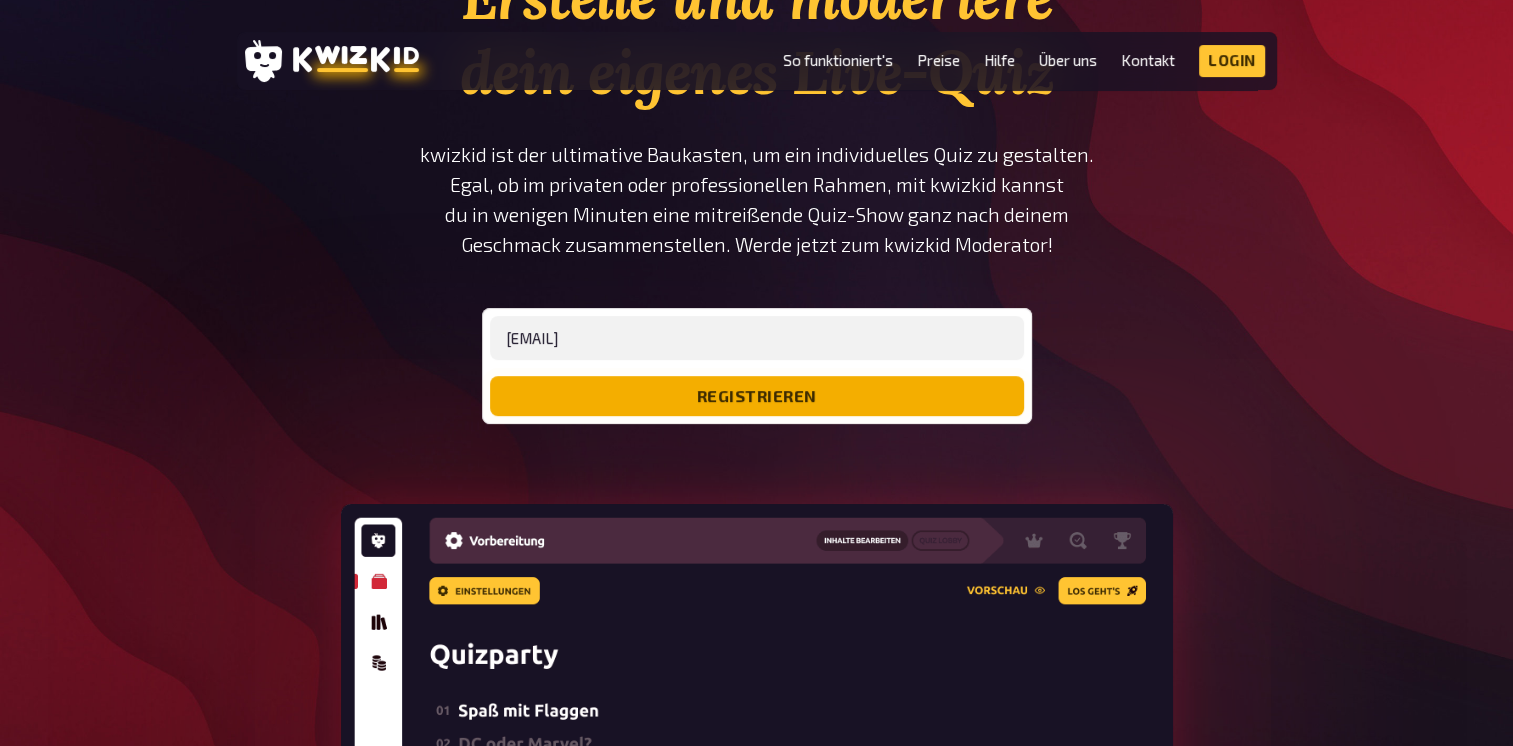 click on "registrieren" at bounding box center [757, 396] 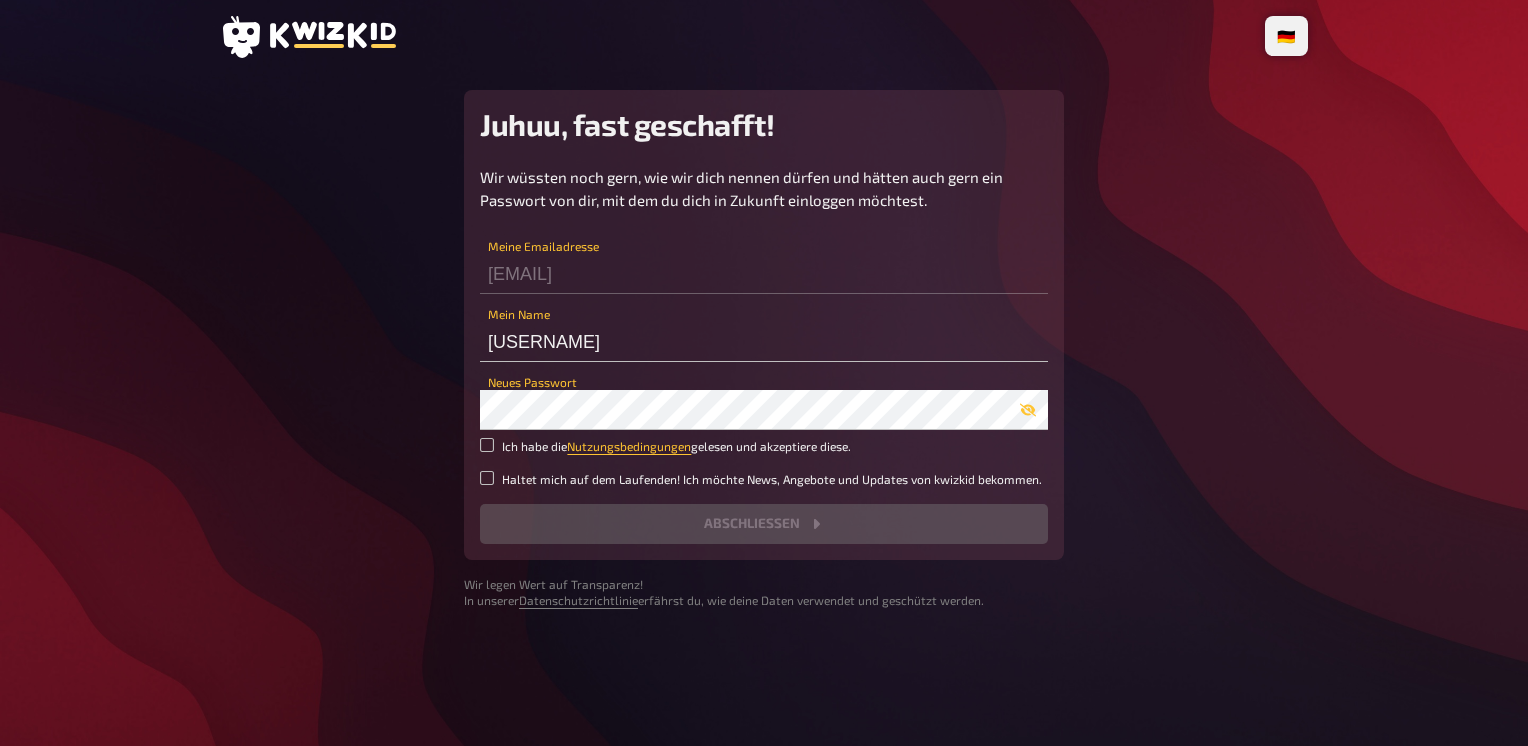 scroll, scrollTop: 0, scrollLeft: 0, axis: both 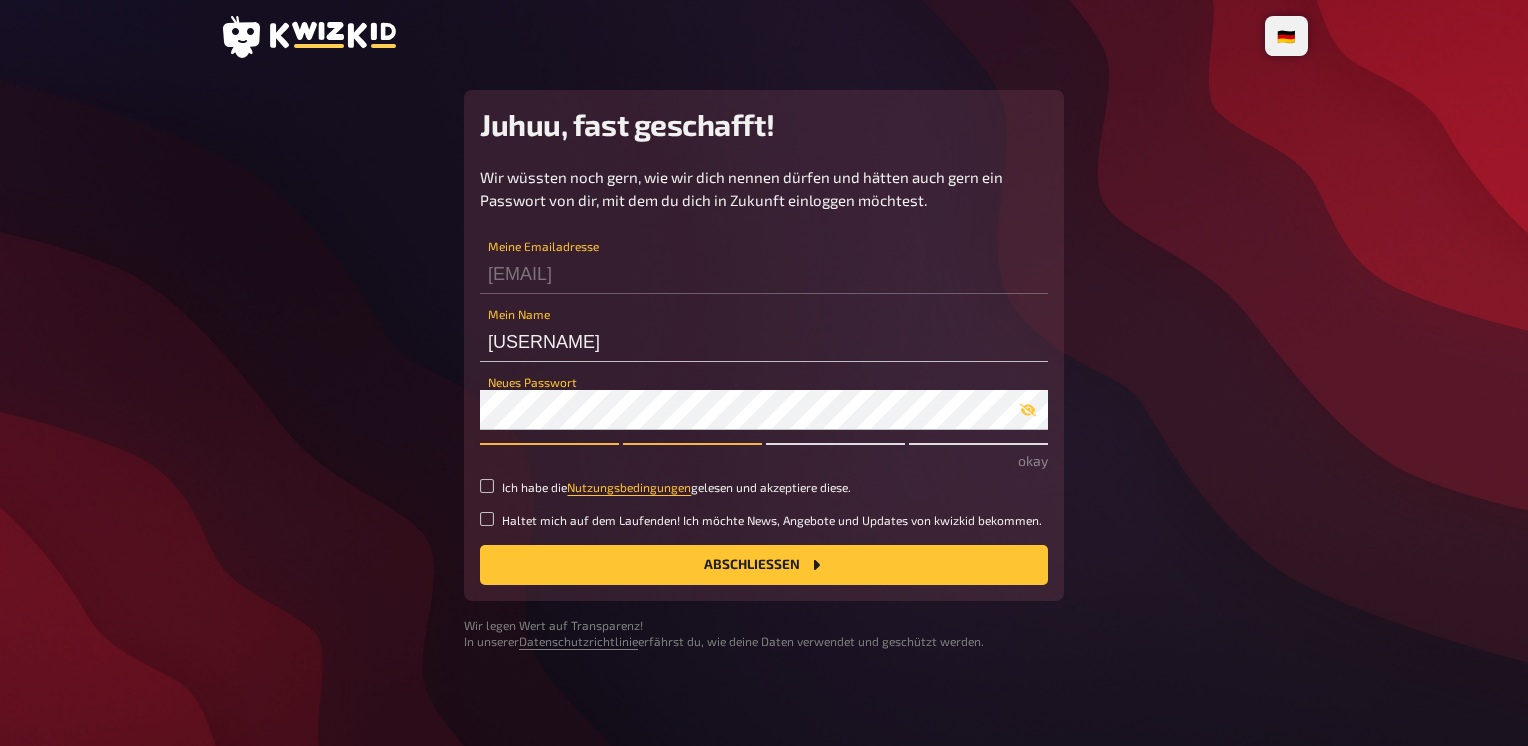 click on "Juhuu, fast geschafft! Wir wüssten noch gern, wie wir dich nennen dürfen und hätten auch gern ein Passwort von dir, mit dem du dich in Zukunft einloggen möchtest. [EMAIL] Meine Emailadresse [FIRST] Mein Name Neues Passwort okay Ich habe die Nutzungsbedingungen gelesen und akzeptiere diese. Haltet mich auf dem Laufenden! Ich möchte News, Angebote und Updates von kwizkid bekommen. Abschließen Wir legen Wert auf Transparenz! In unserer Datenschutzrichtlinie erfährst du, wie deine Daten verwendet und geschützt werden." at bounding box center (764, 370) 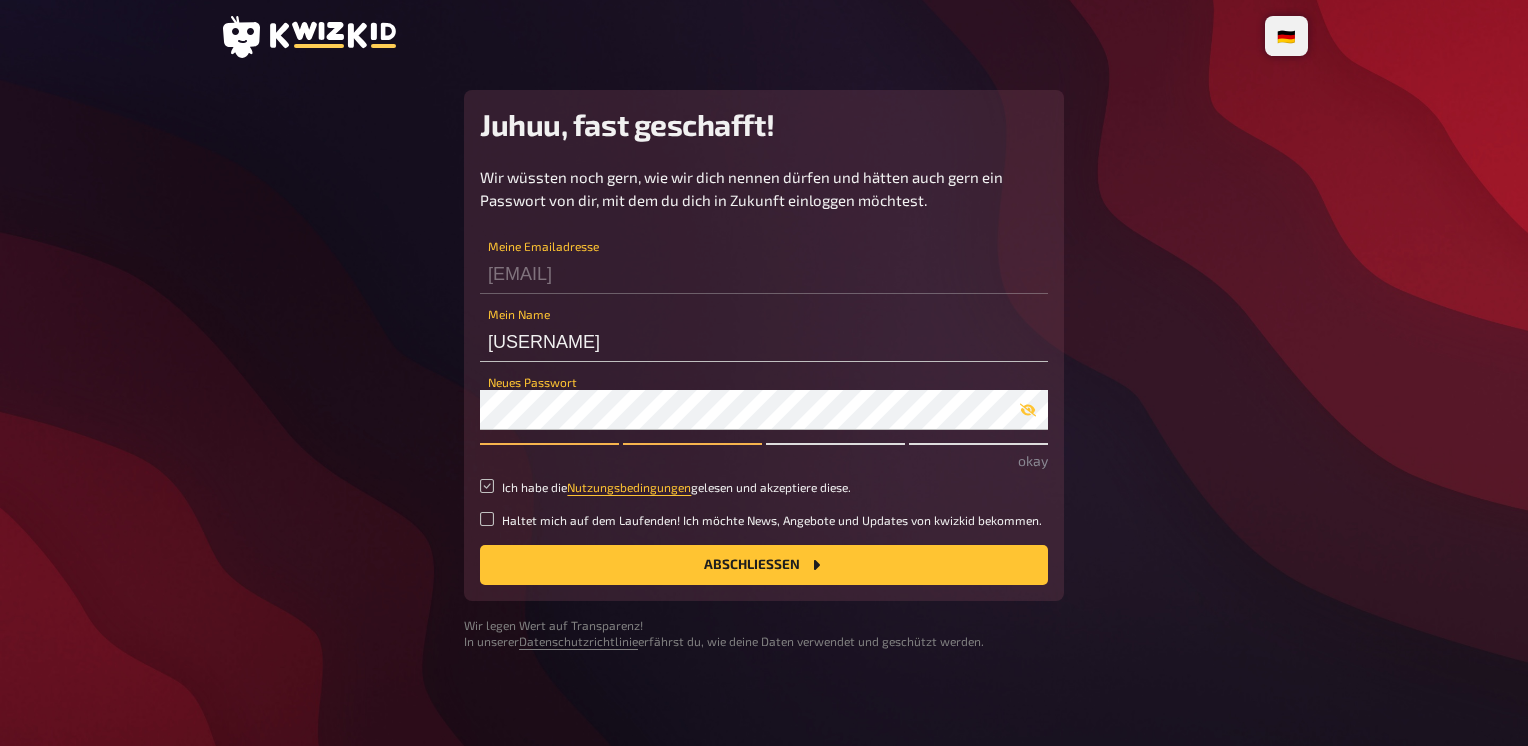 click on "Ich habe die  Nutzungsbedingungen  gelesen und akzeptiere diese." at bounding box center (487, 486) 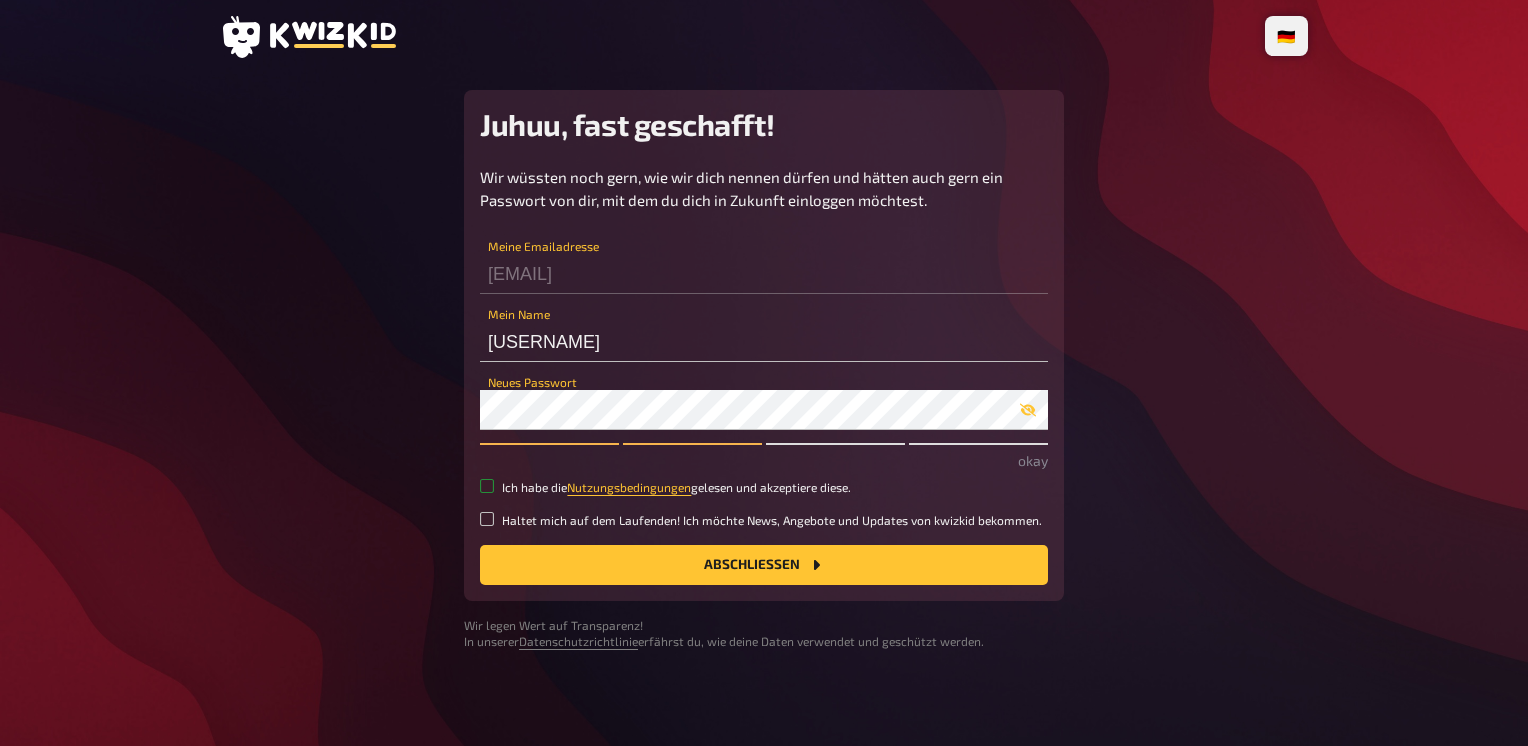 checkbox on "true" 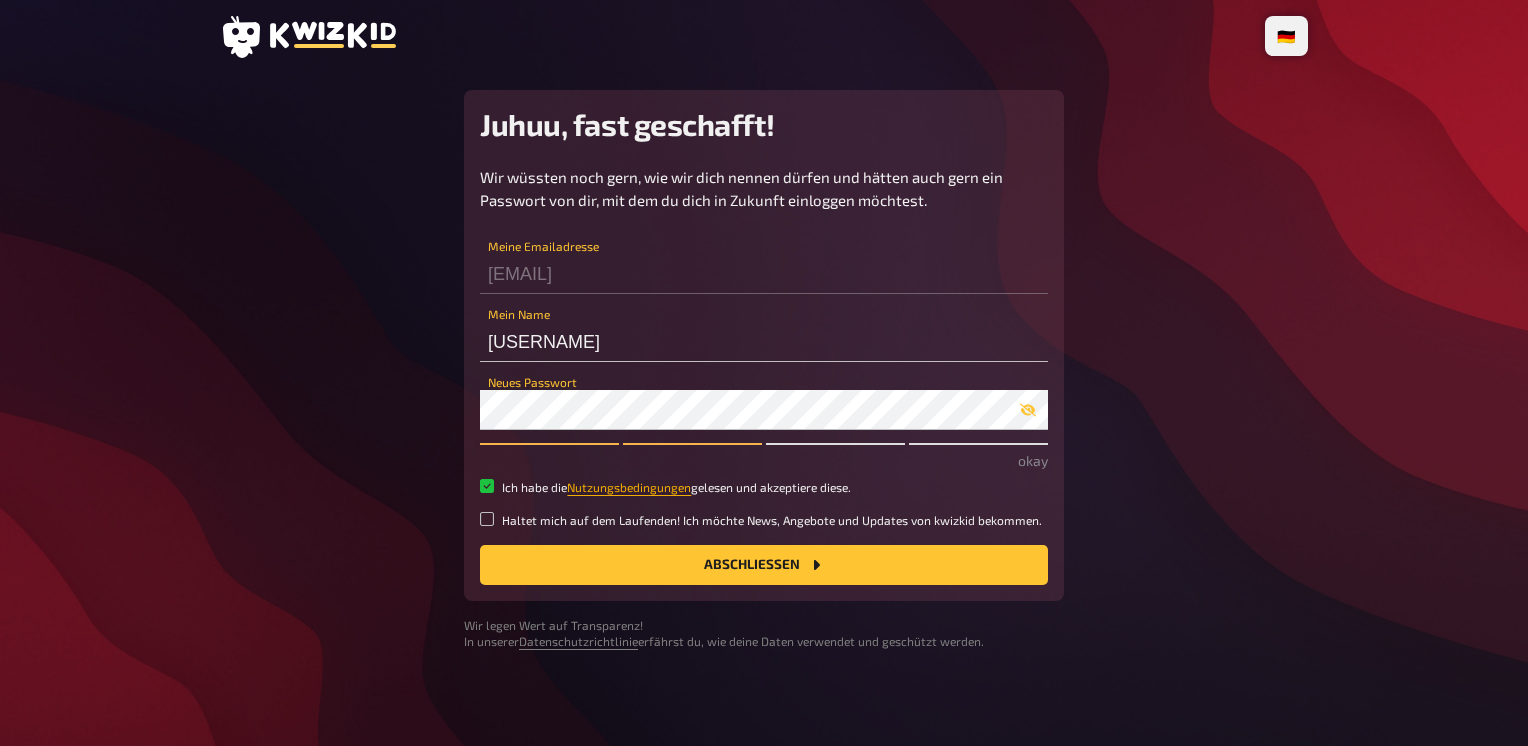 click on "Nutzungsbedingungen" at bounding box center (629, 487) 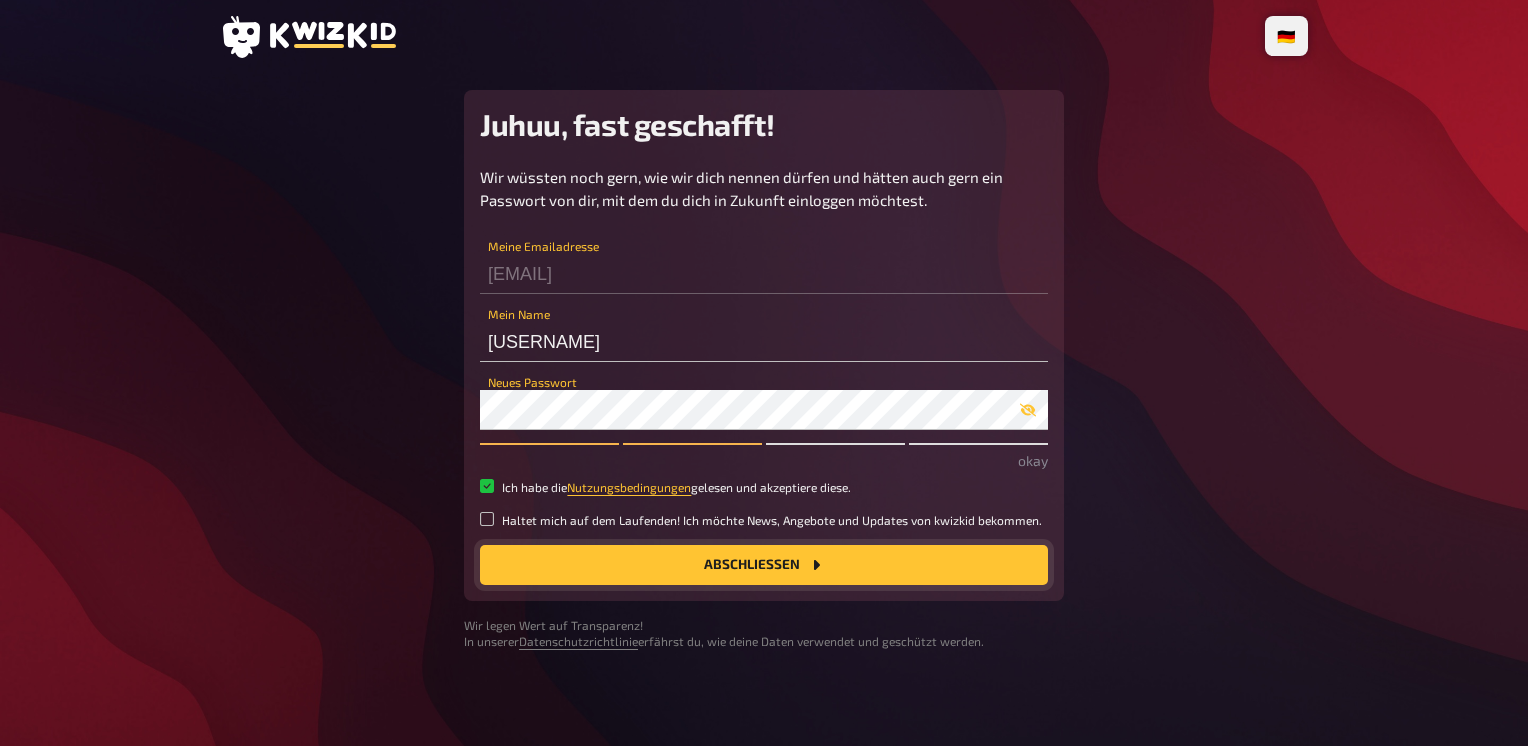 click on "Abschließen" at bounding box center [764, 565] 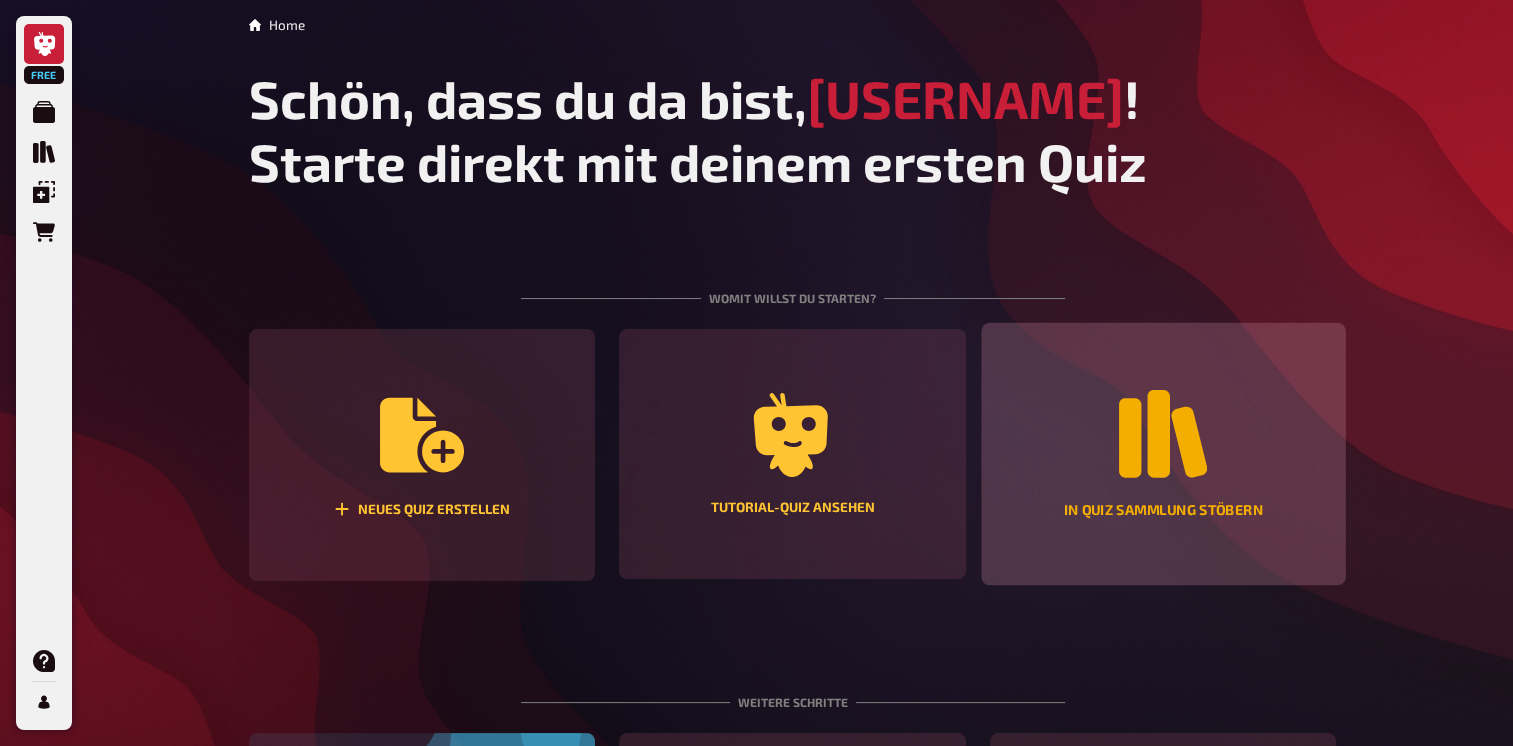scroll, scrollTop: 0, scrollLeft: 0, axis: both 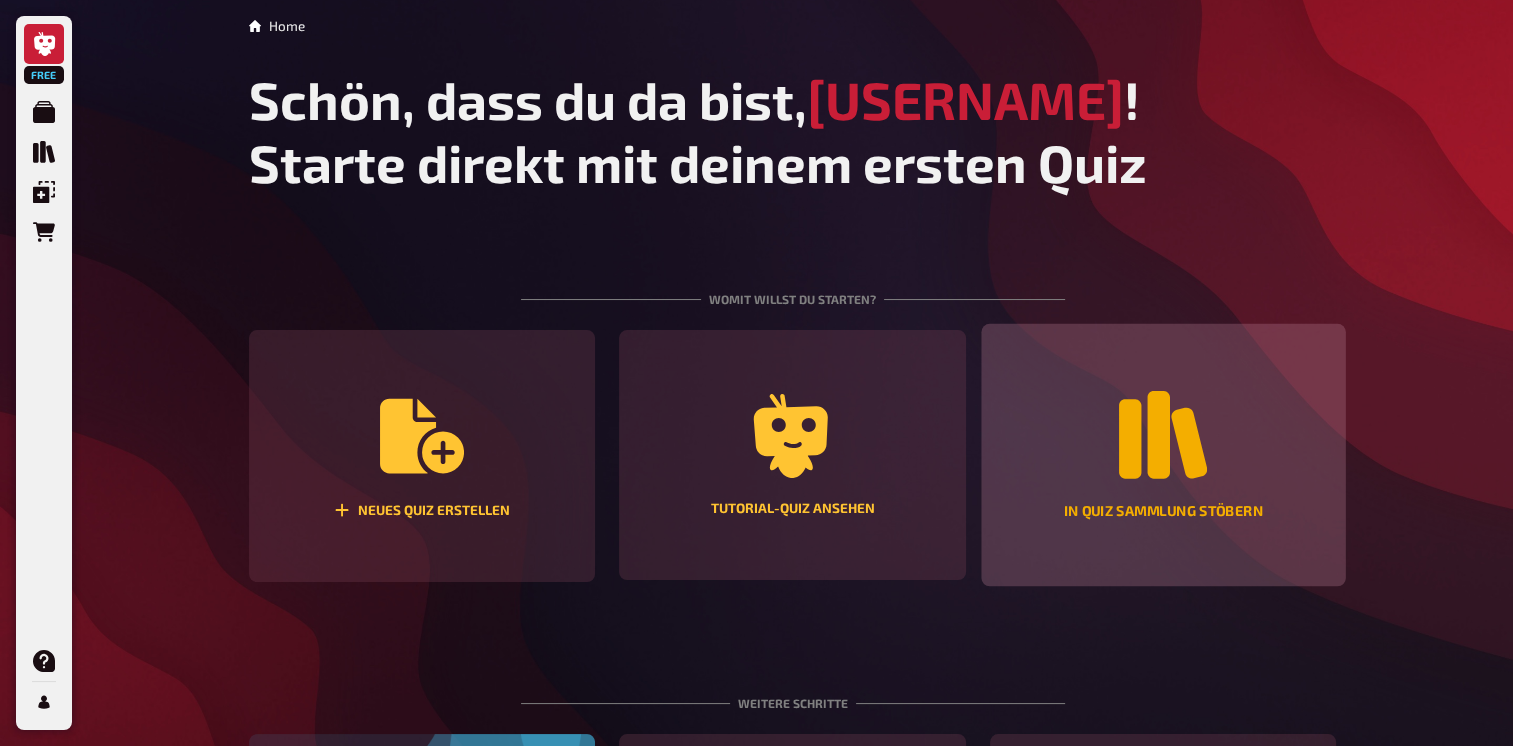 click on "In Quiz Sammlung stöbern" at bounding box center (1163, 455) 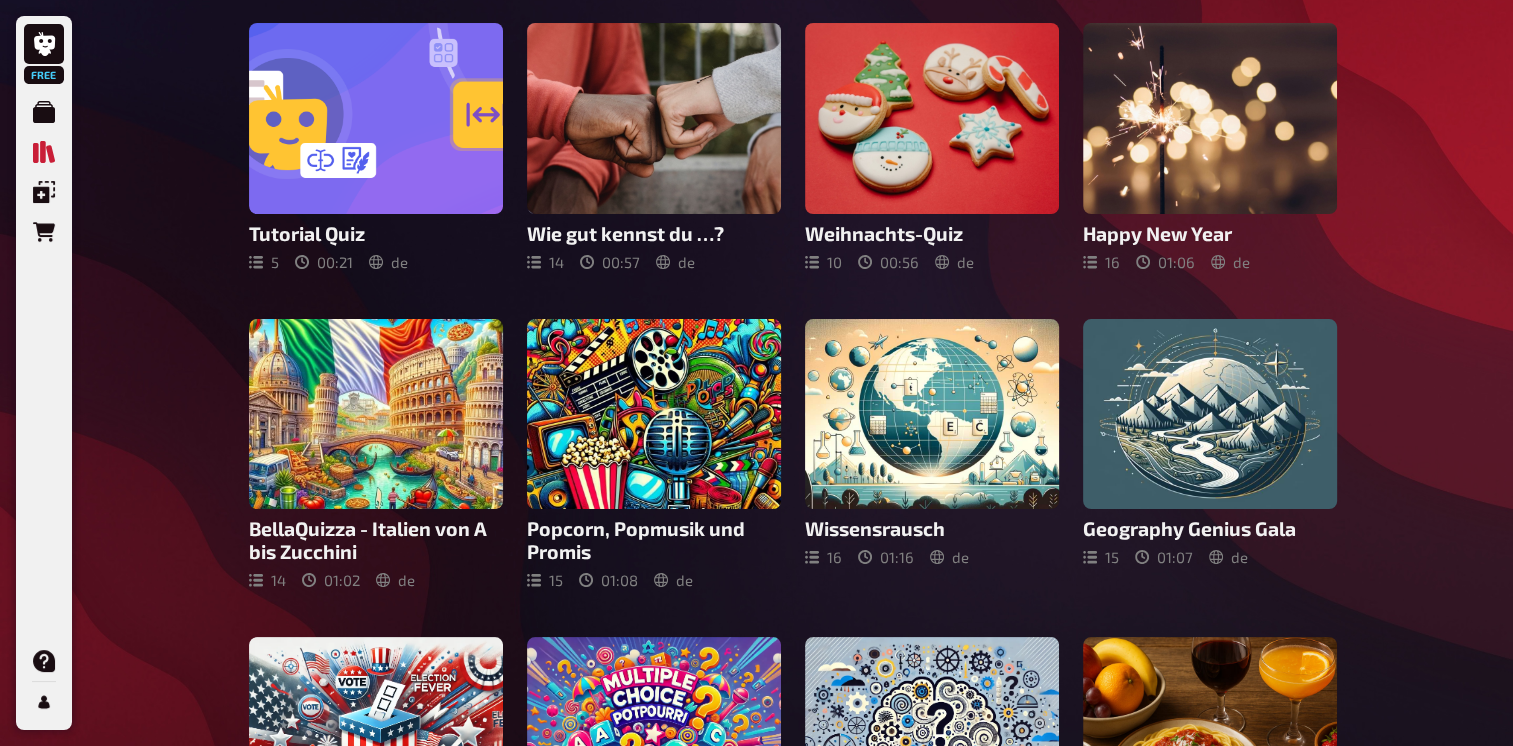 scroll, scrollTop: 0, scrollLeft: 0, axis: both 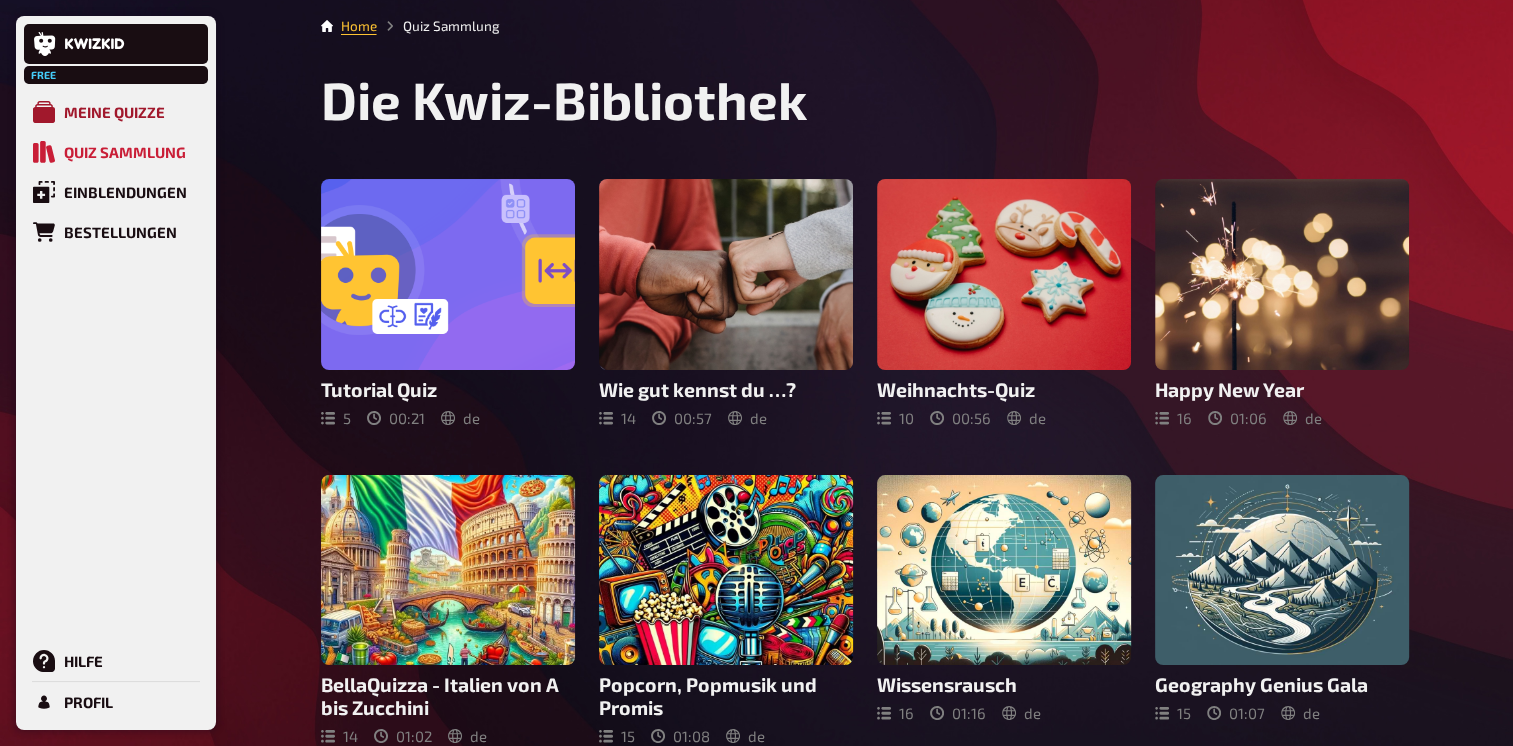 click on "Meine Quizze" at bounding box center (114, 112) 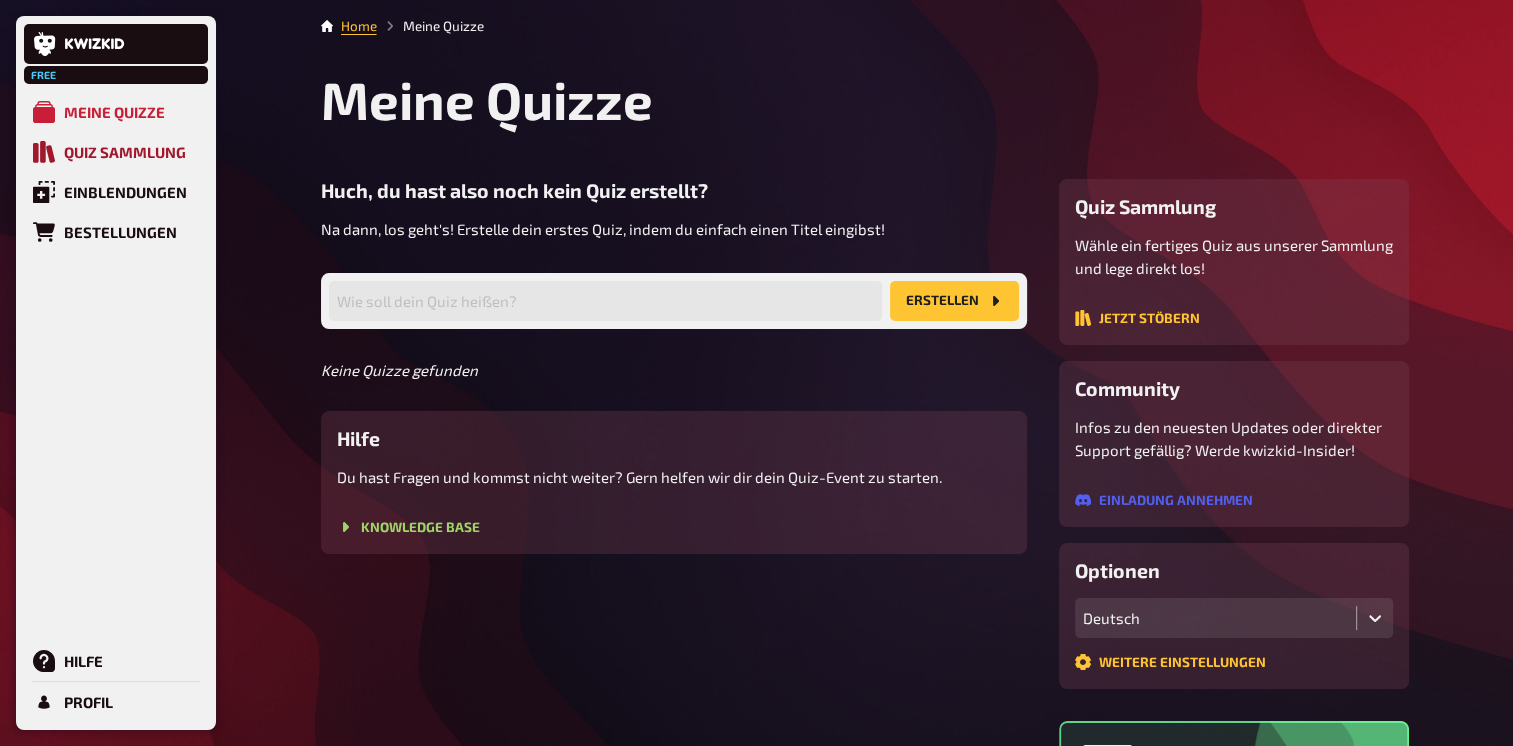 click 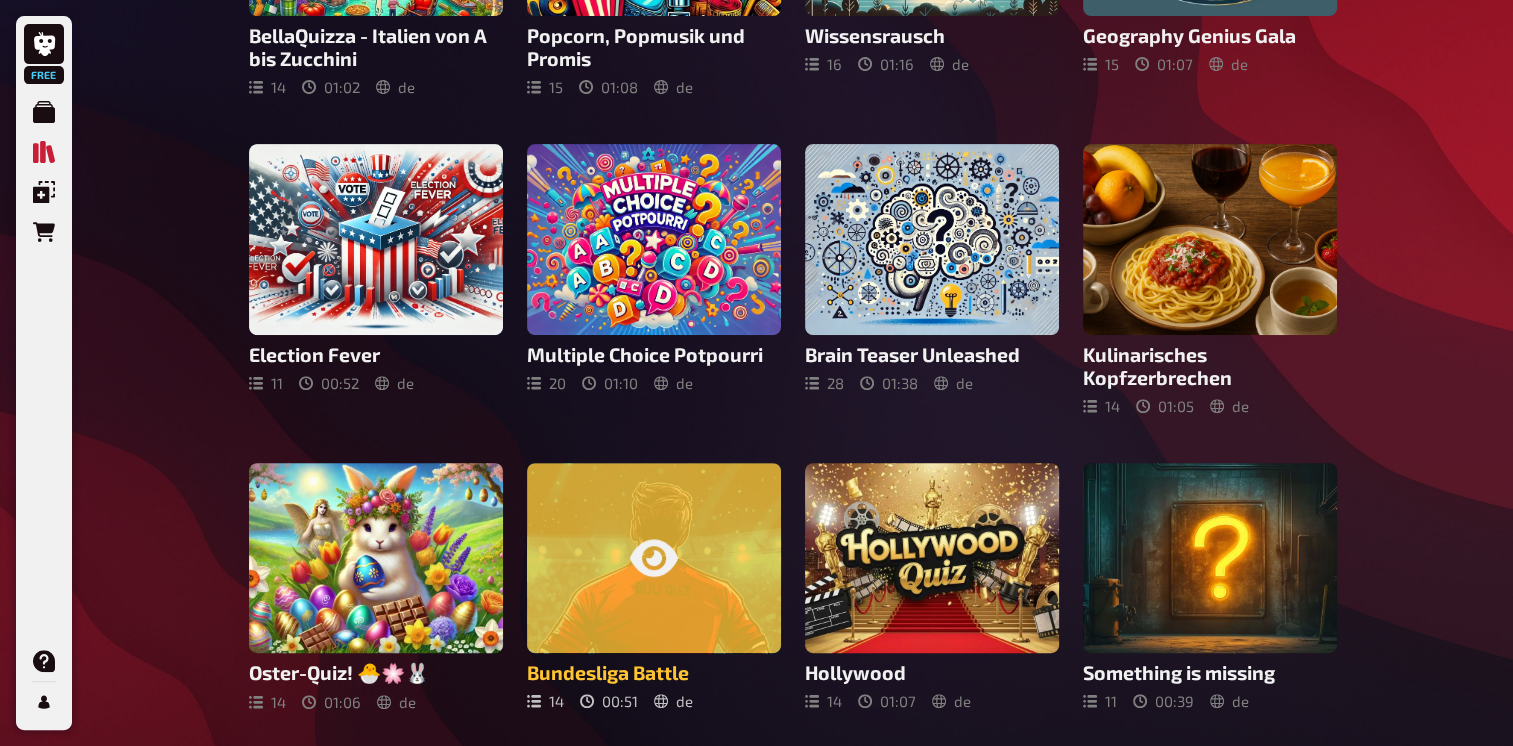 scroll, scrollTop: 614, scrollLeft: 0, axis: vertical 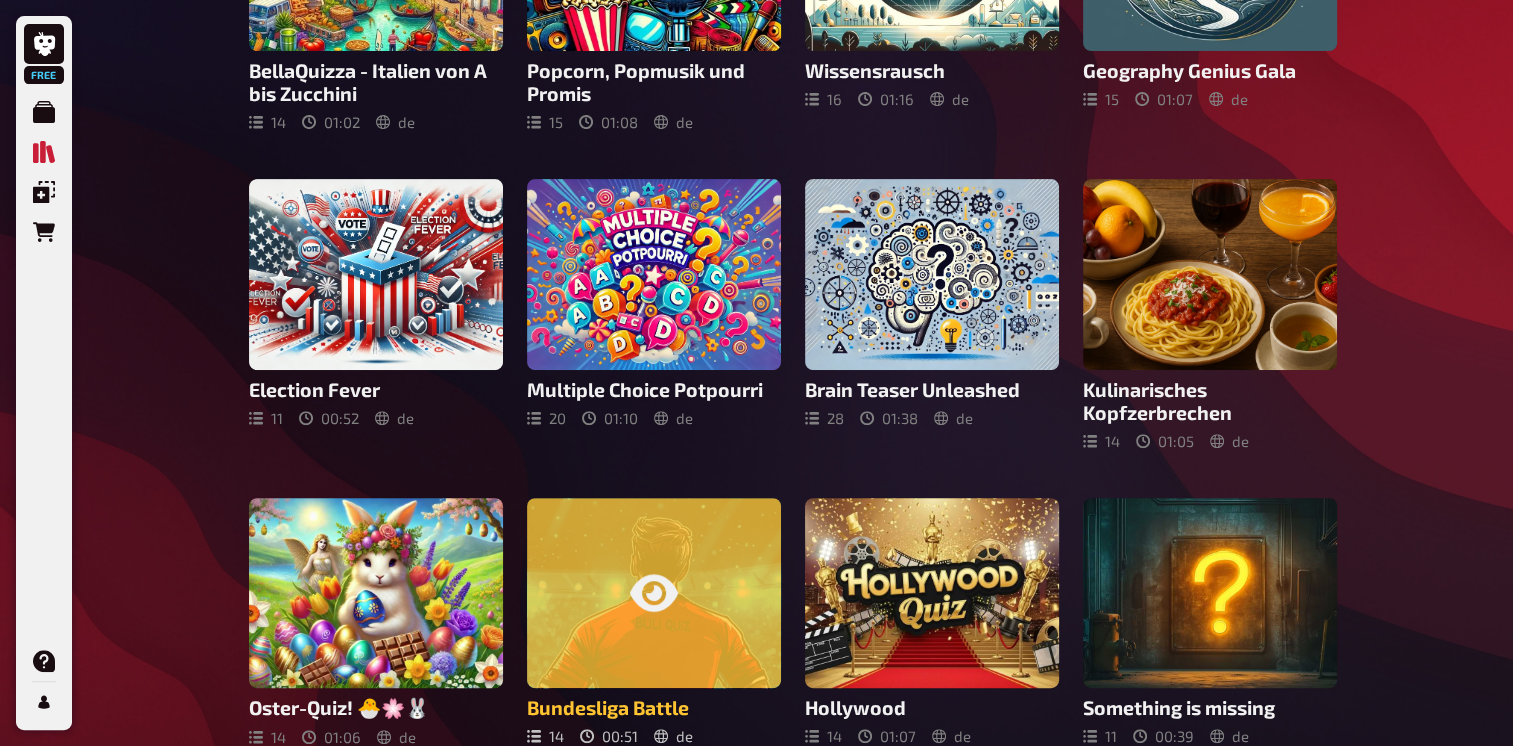 click at bounding box center [654, 593] 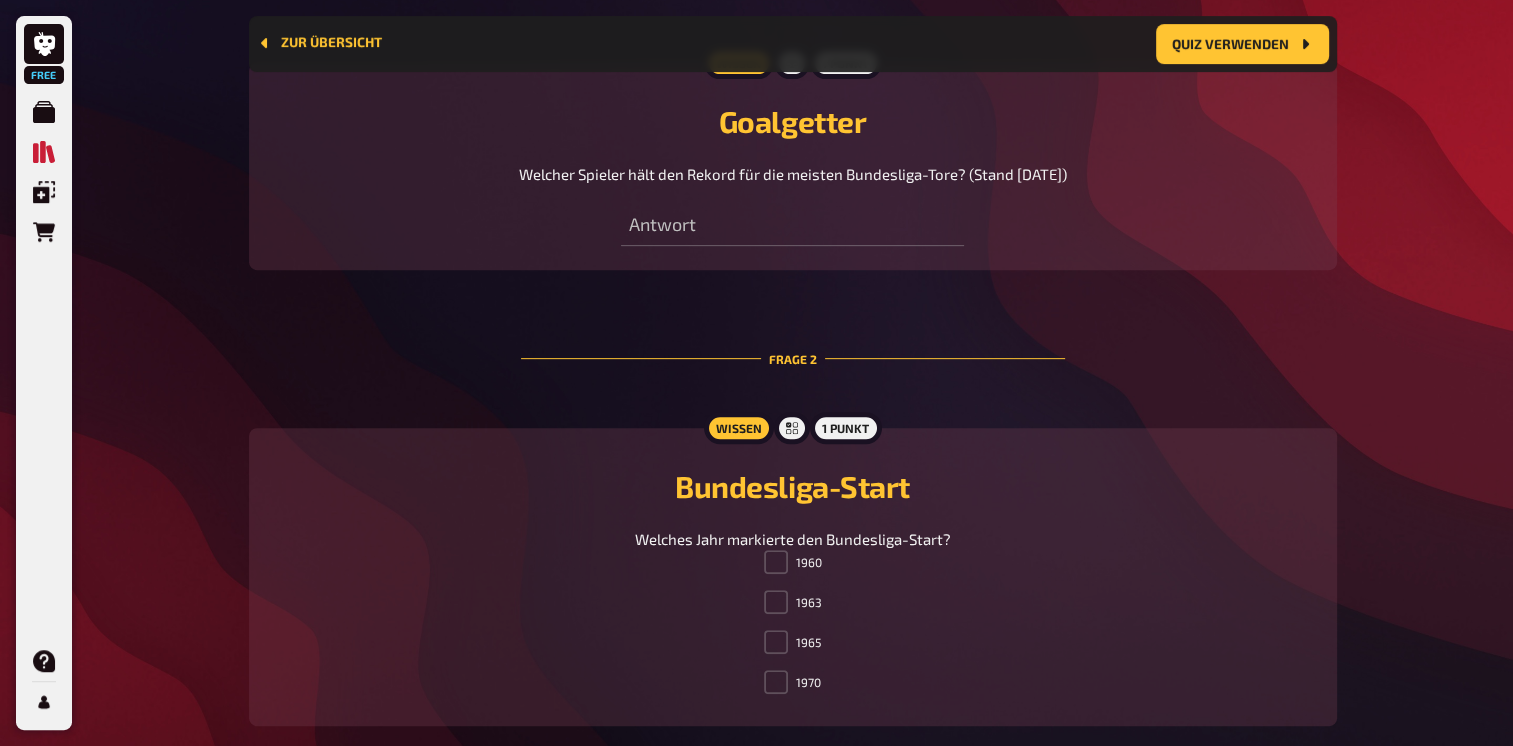 scroll, scrollTop: 926, scrollLeft: 0, axis: vertical 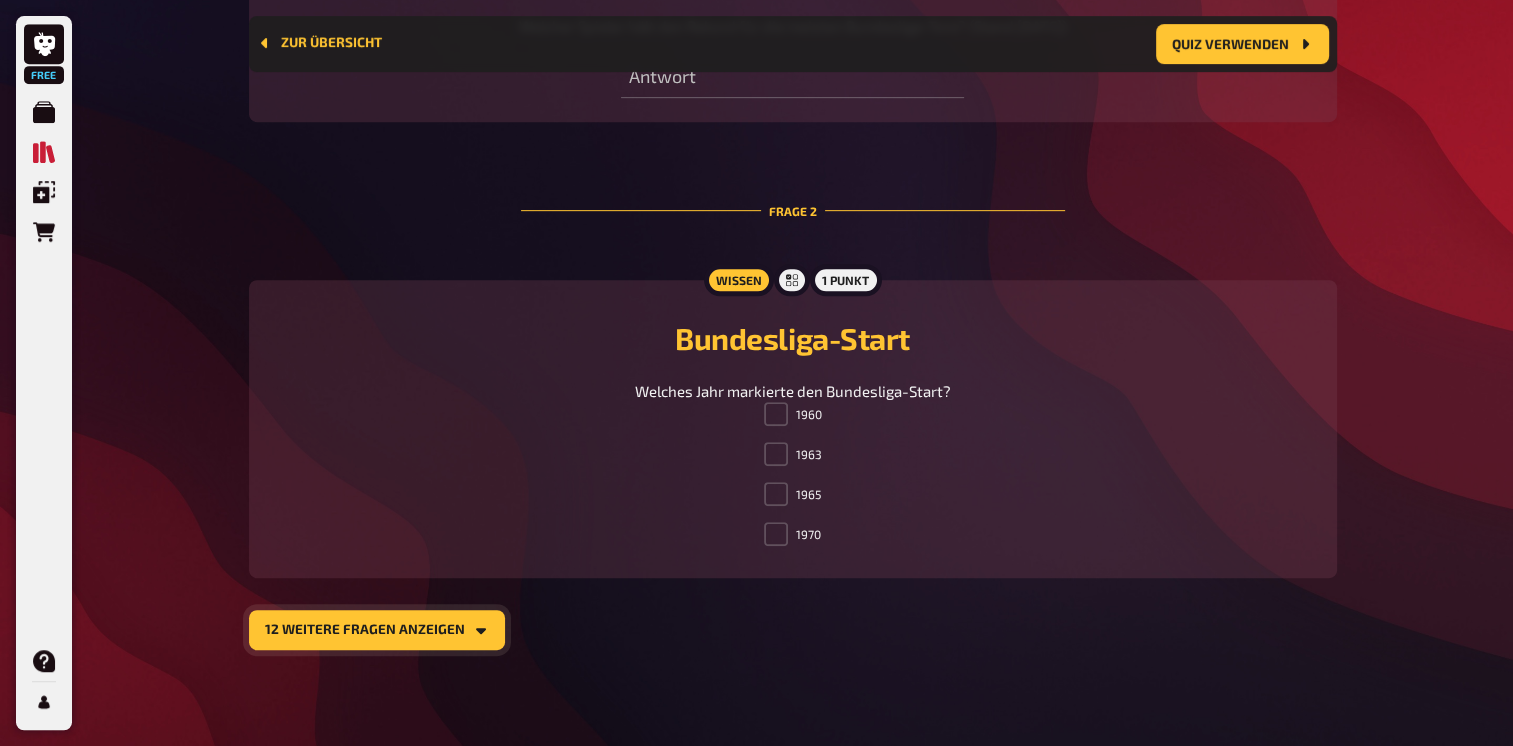 click on "12 weitere Fragen anzeigen" at bounding box center (377, 630) 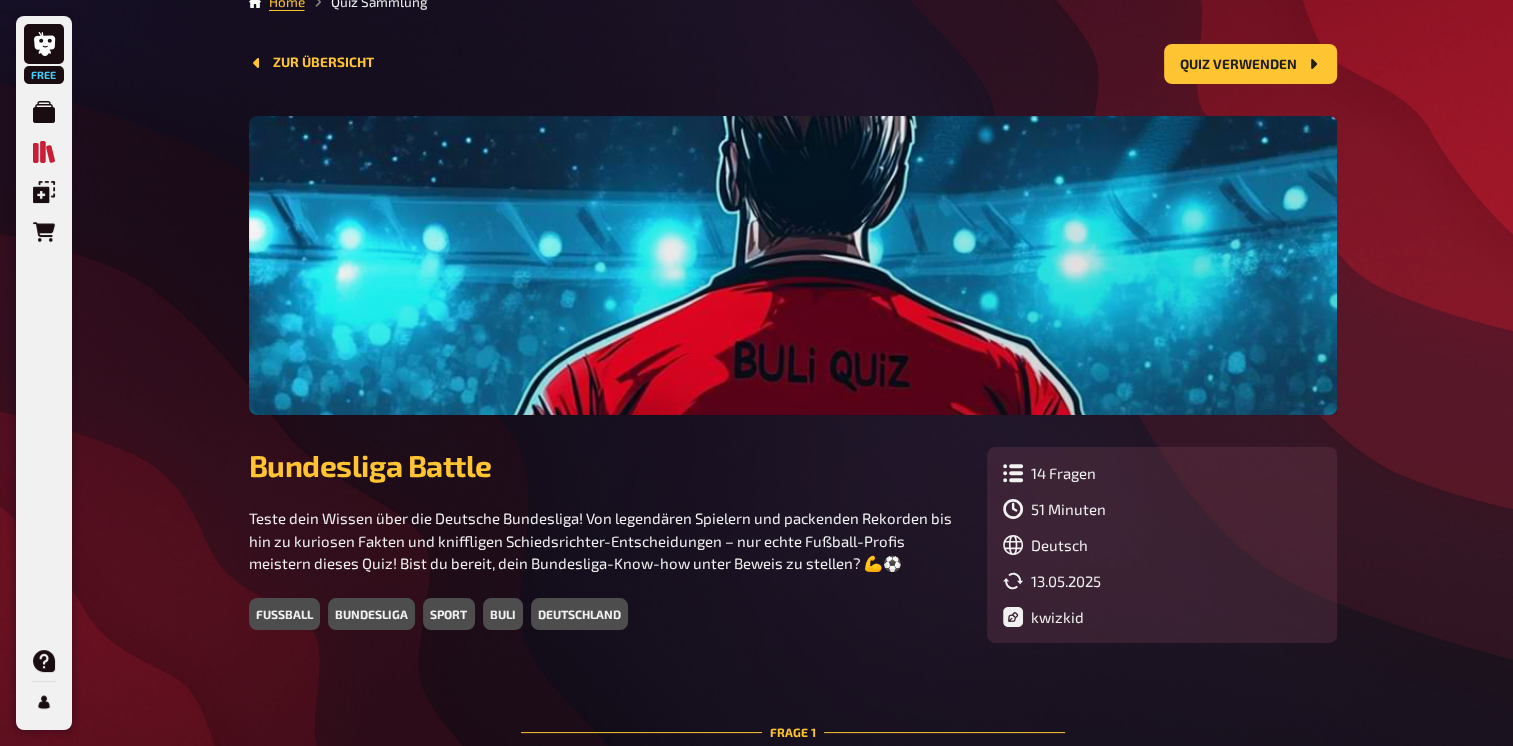 scroll, scrollTop: 0, scrollLeft: 0, axis: both 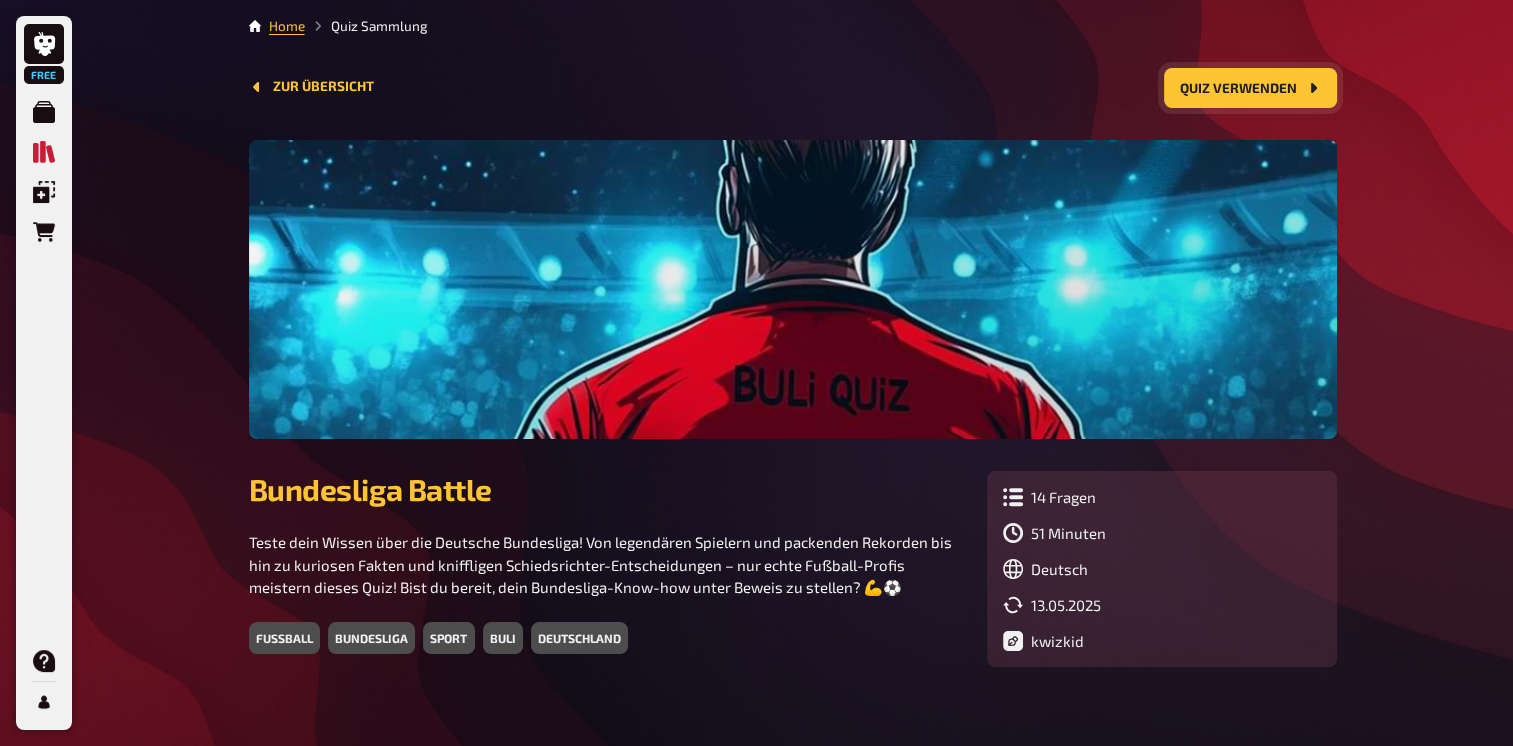 click on "Quiz verwenden" at bounding box center [1250, 88] 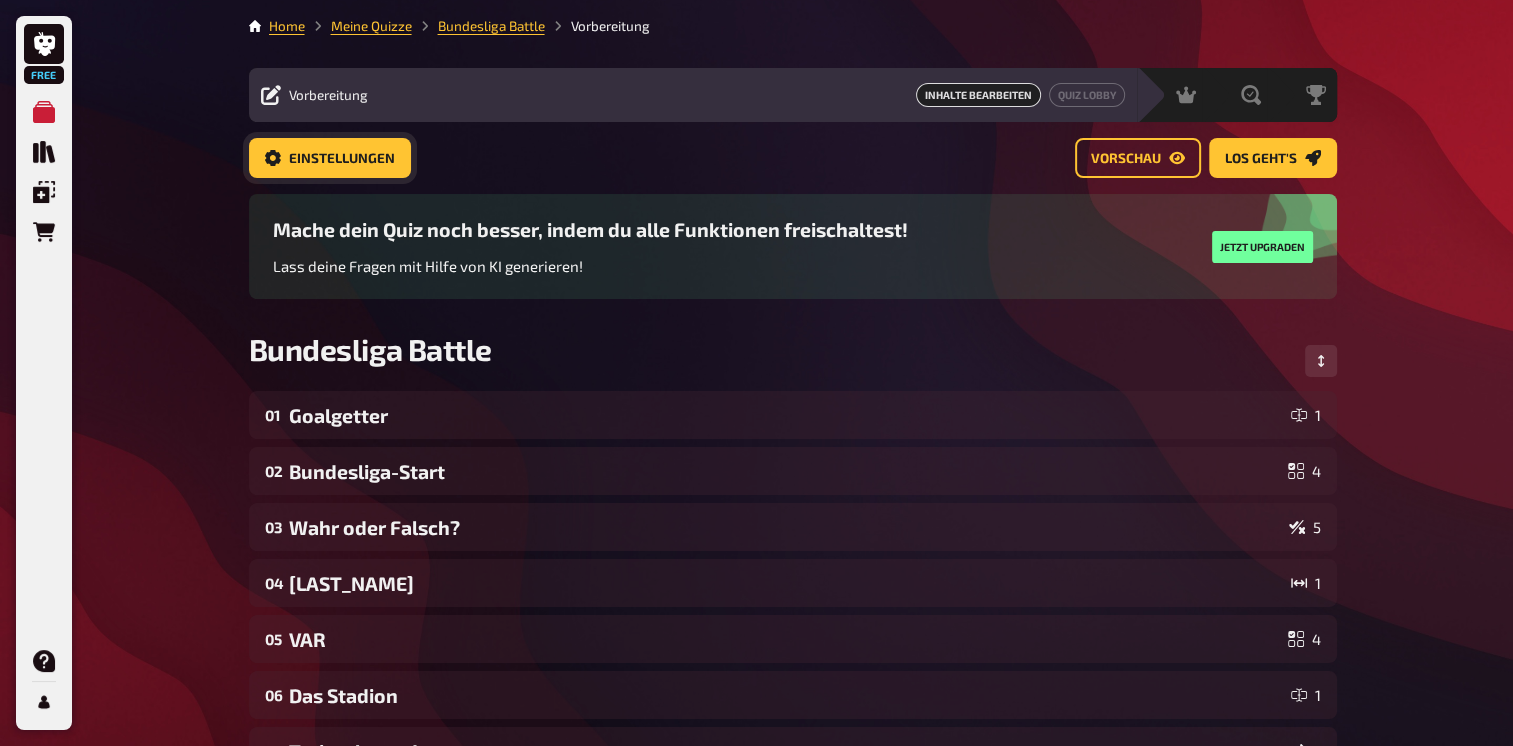 click on "Einstellungen" at bounding box center (342, 159) 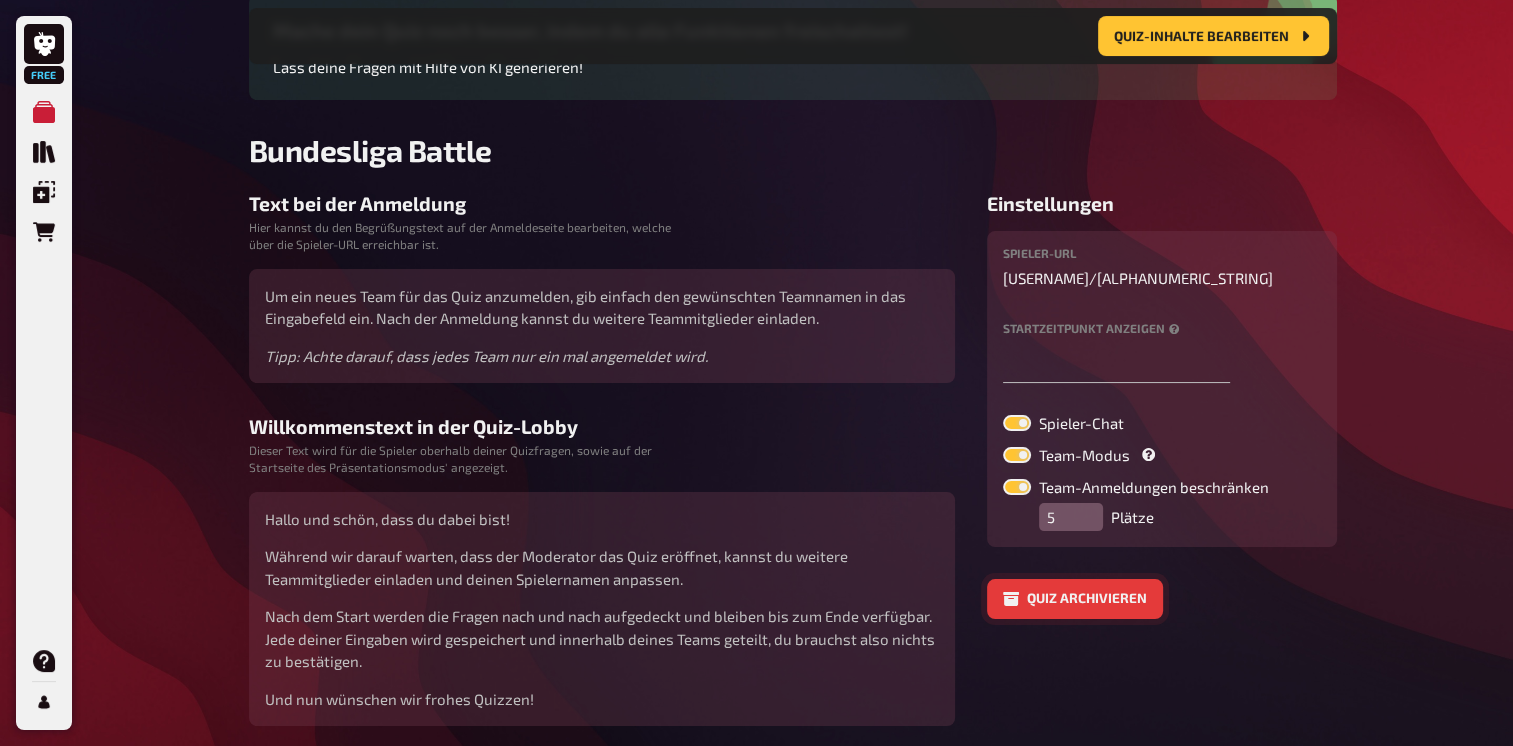 scroll, scrollTop: 216, scrollLeft: 0, axis: vertical 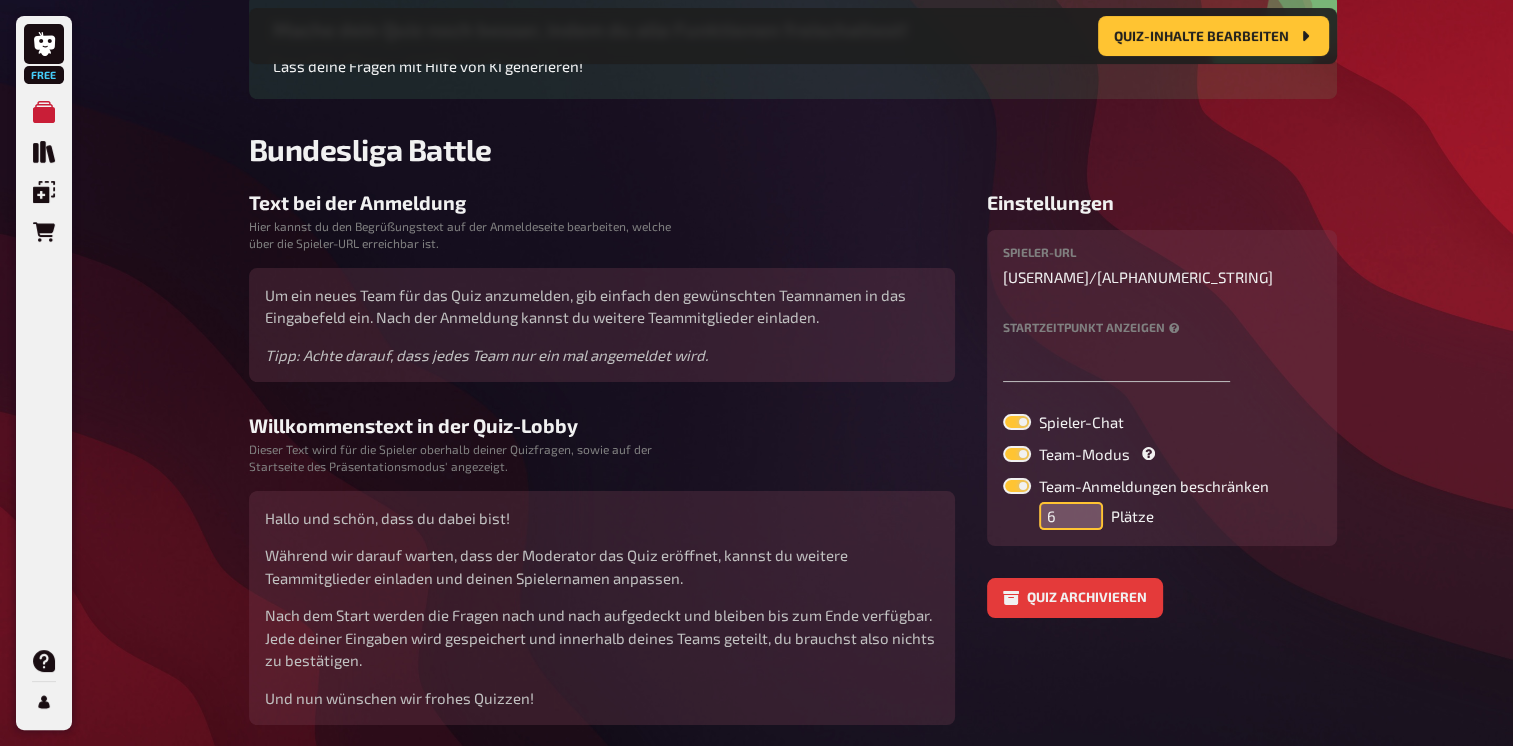 click on "6" at bounding box center [1071, 516] 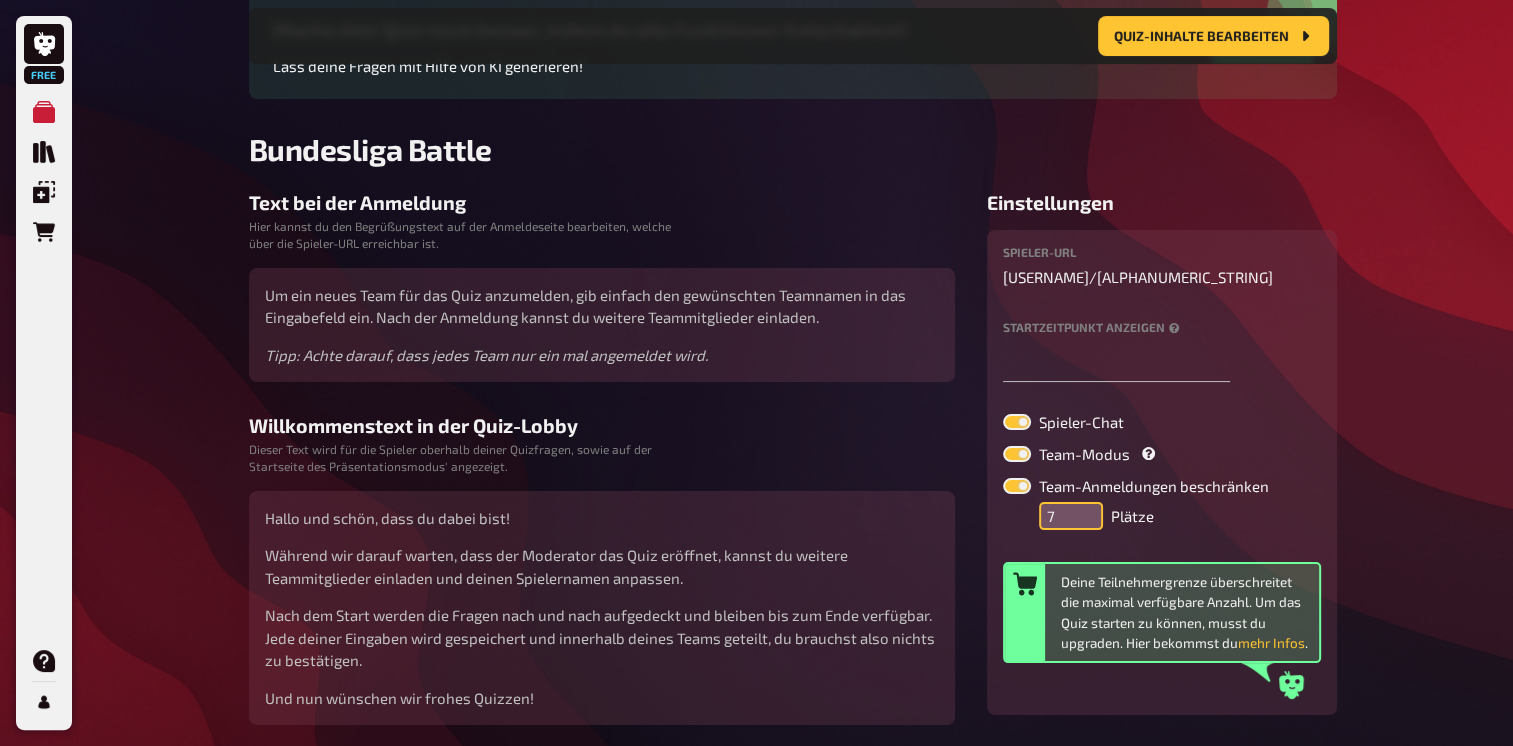 click on "7" at bounding box center (1071, 516) 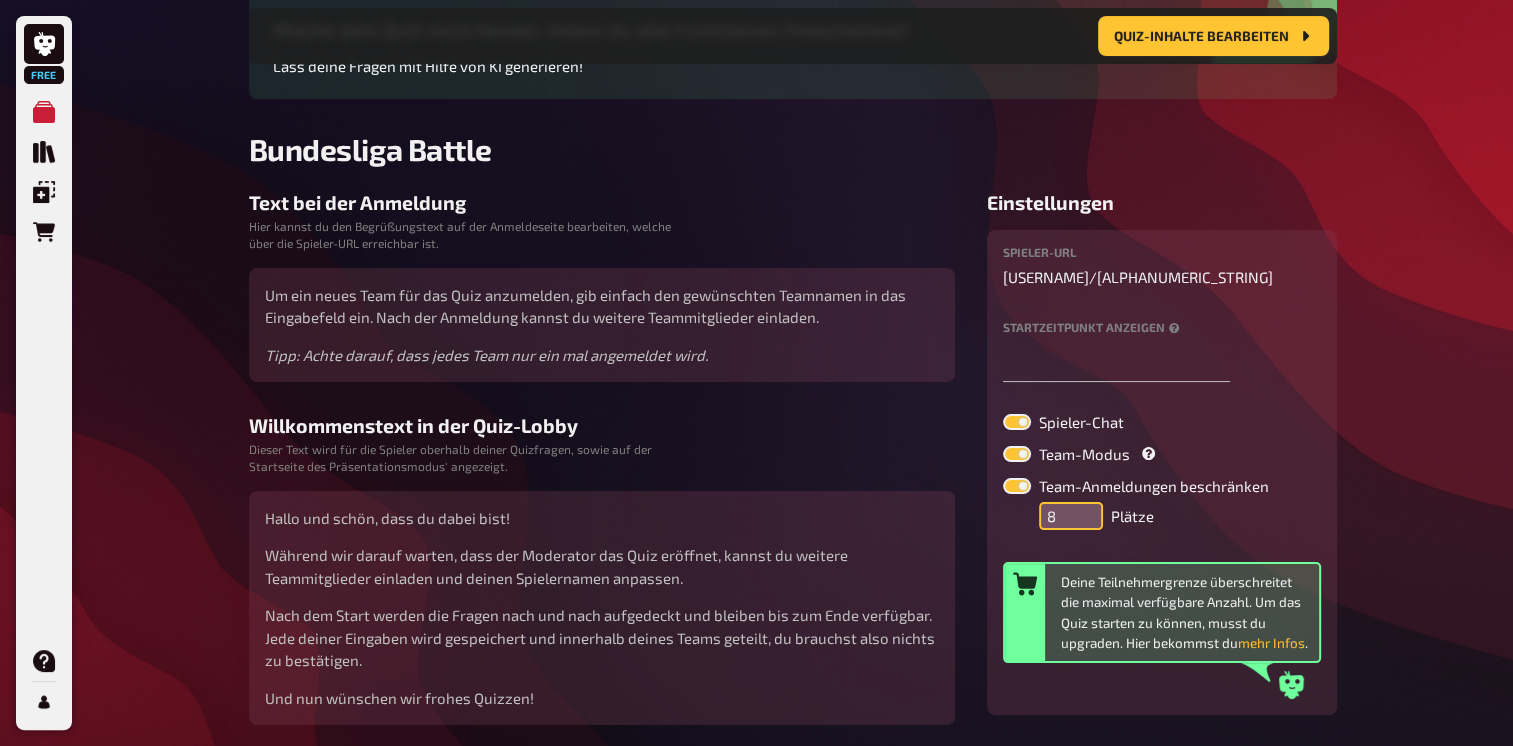 click on "8" at bounding box center (1071, 516) 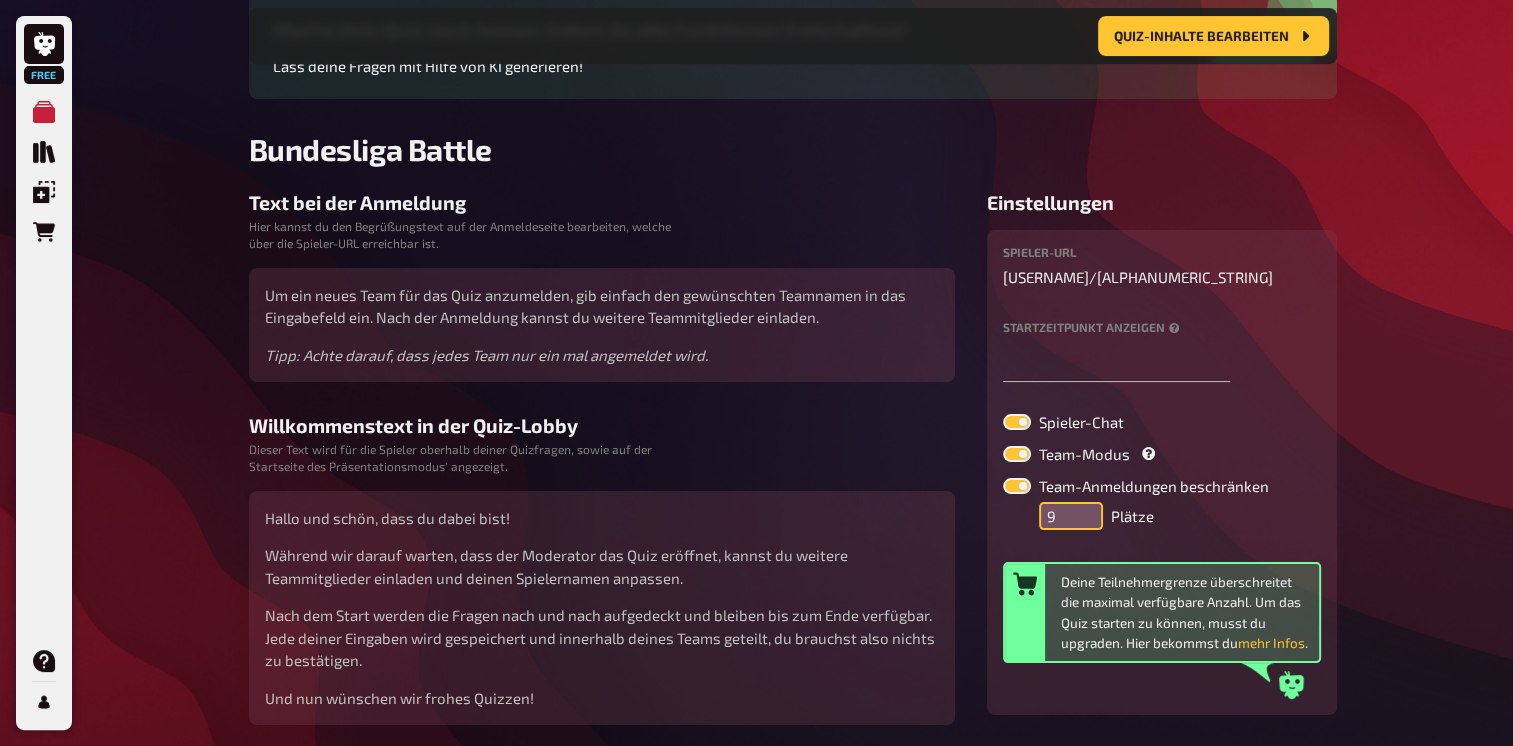 click on "9" at bounding box center (1071, 516) 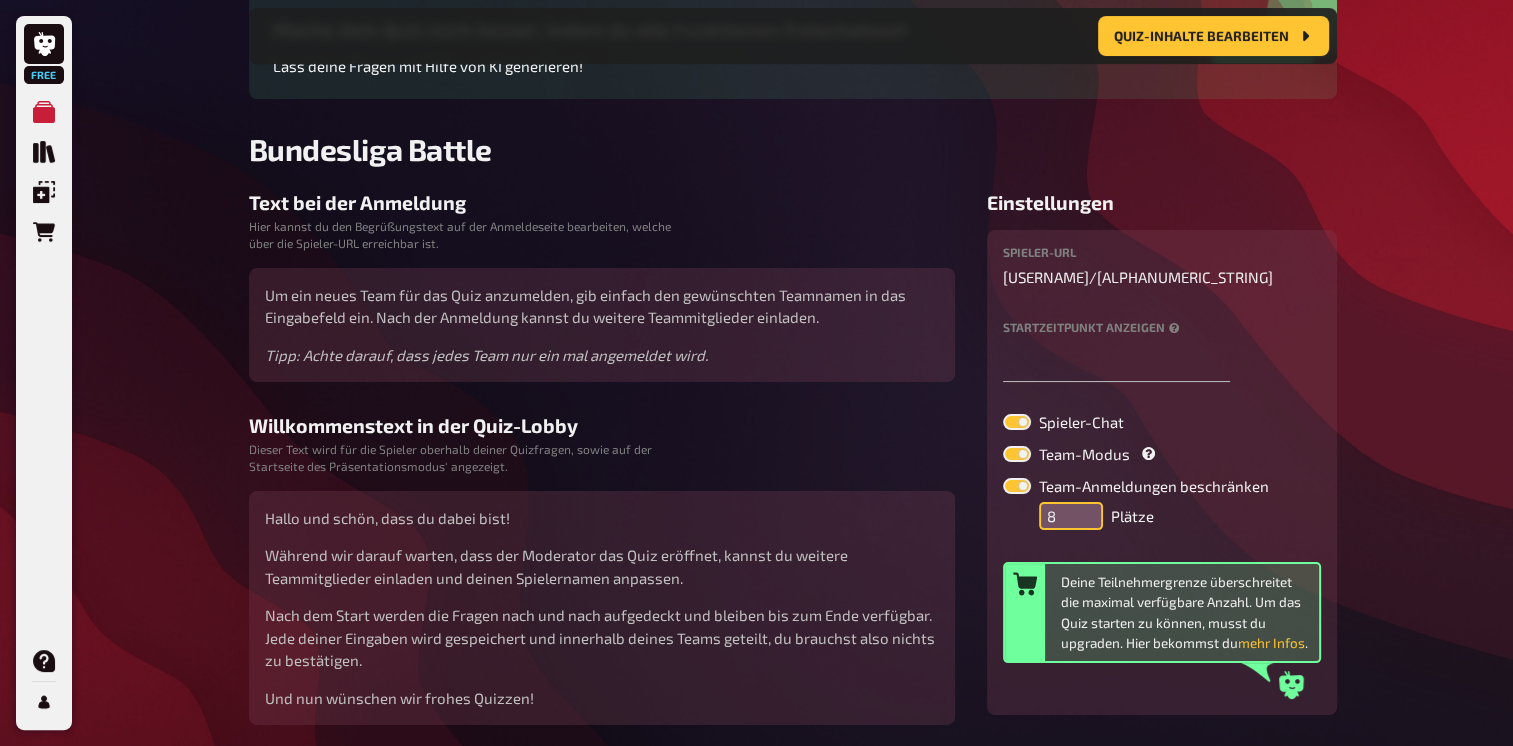 click on "8" at bounding box center (1071, 516) 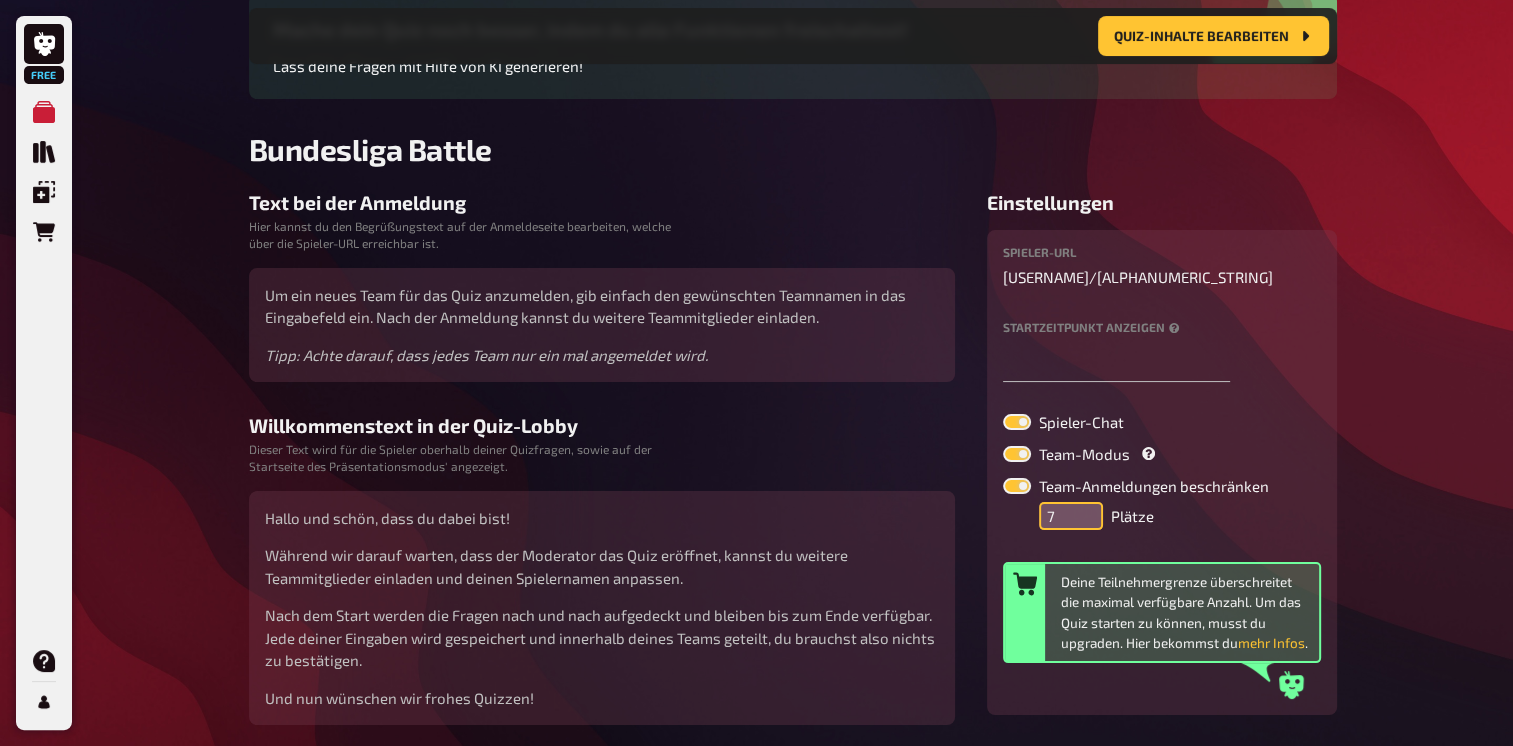 click on "7" at bounding box center (1071, 516) 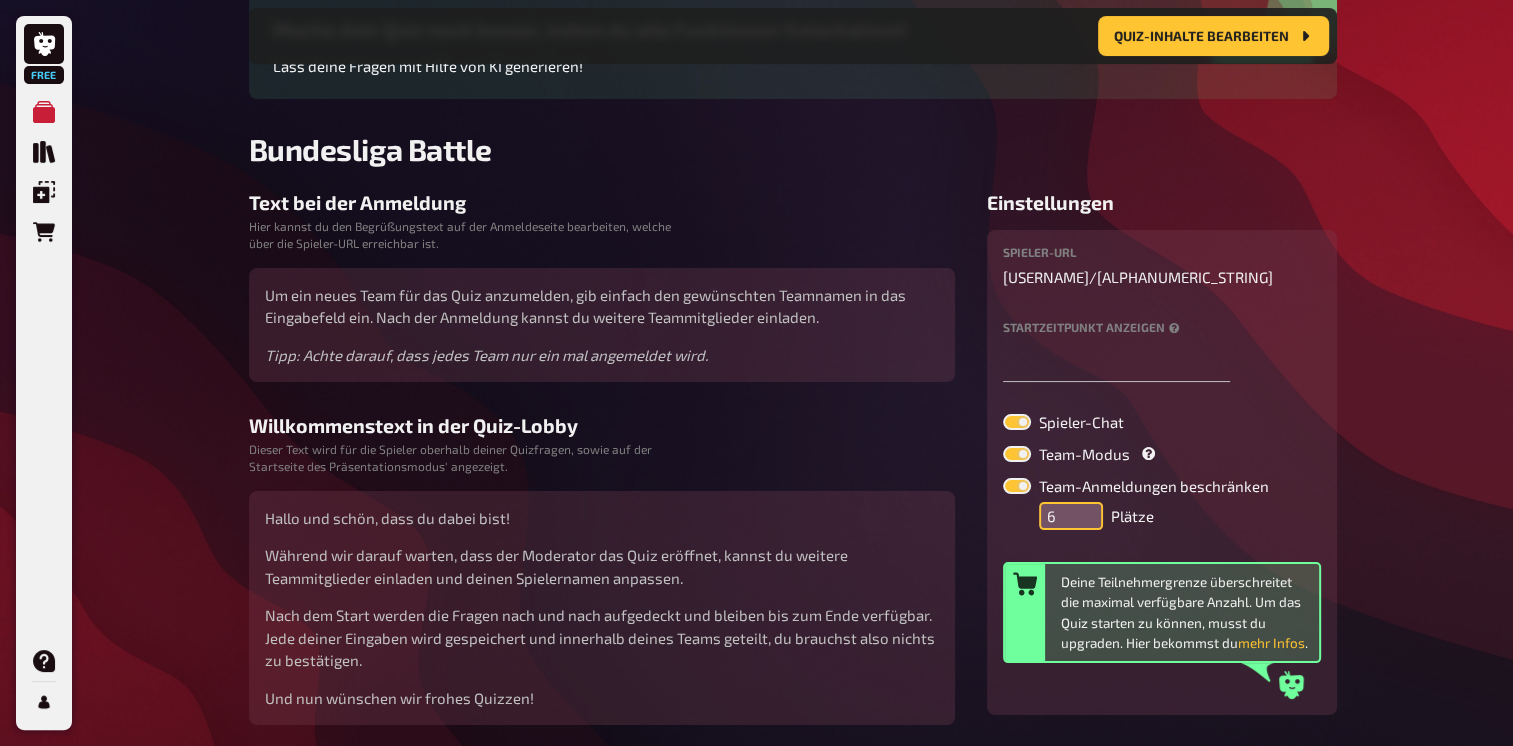 click on "6" at bounding box center (1071, 516) 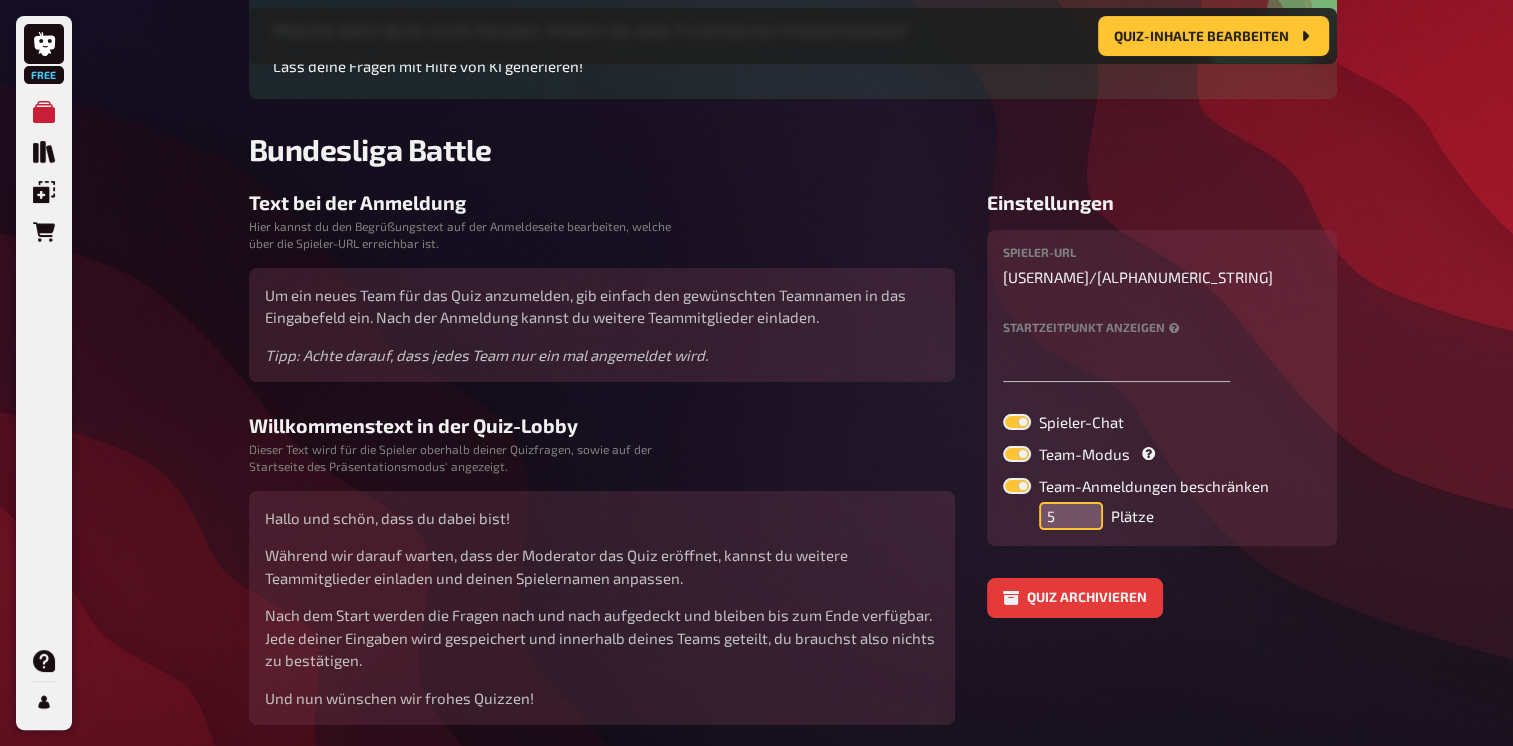 type on "5" 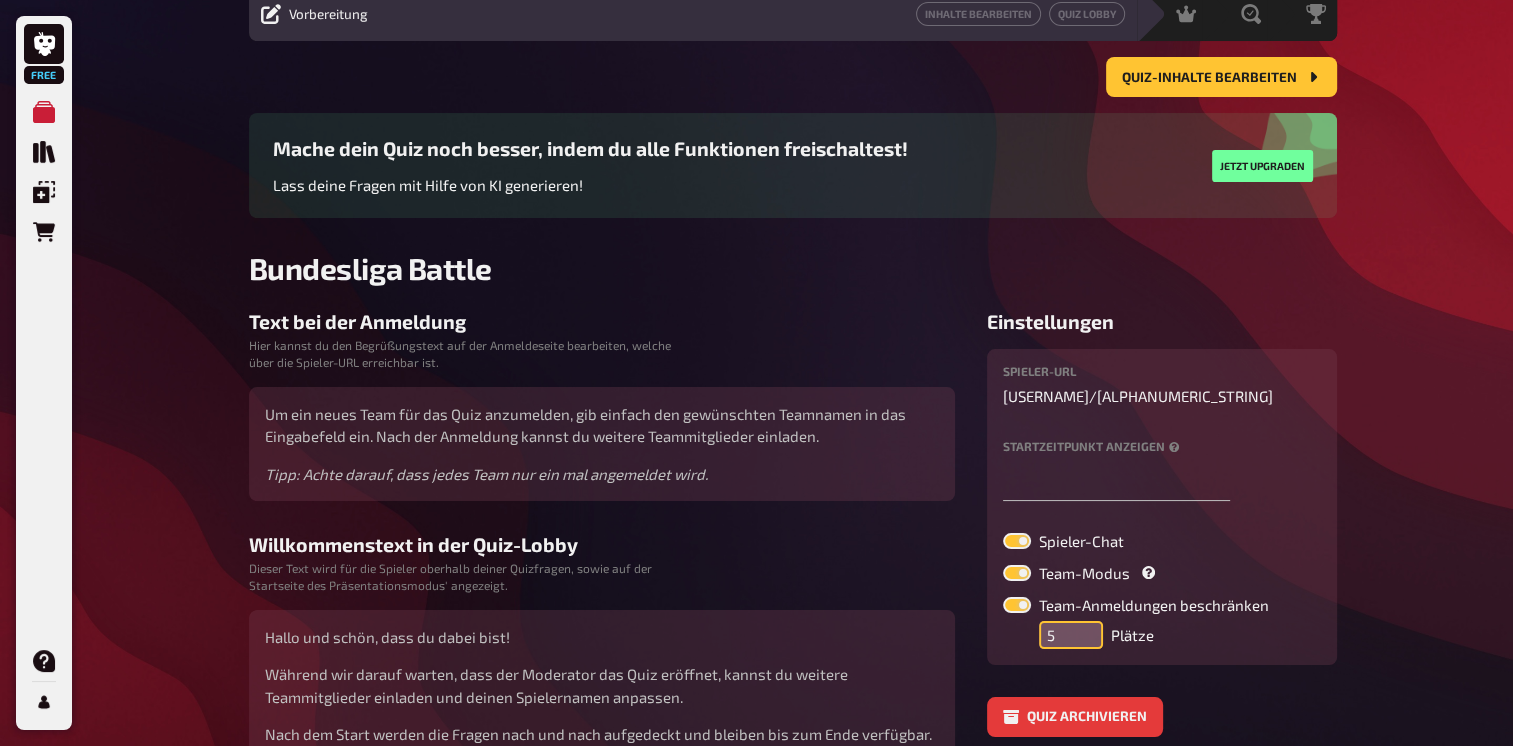 scroll, scrollTop: 116, scrollLeft: 0, axis: vertical 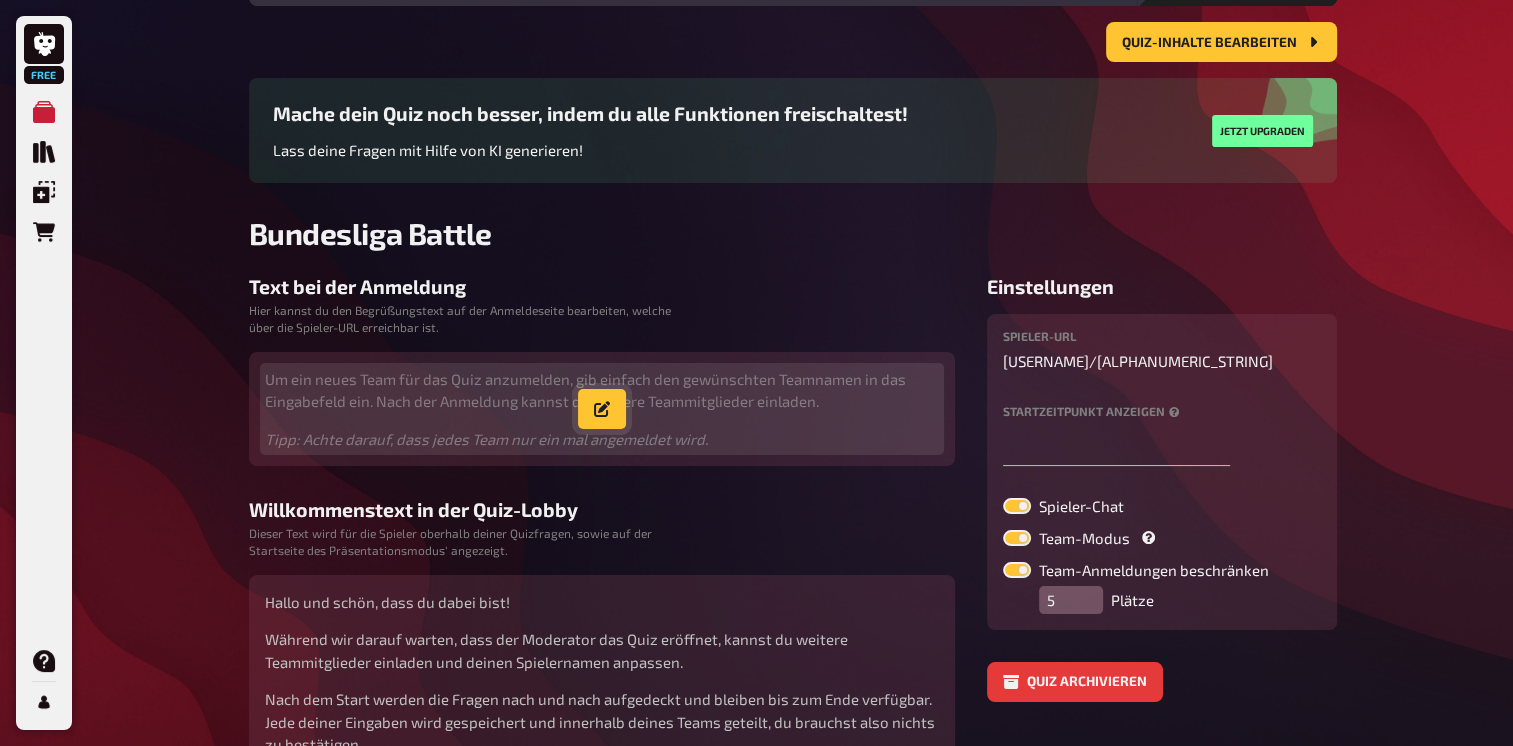 click 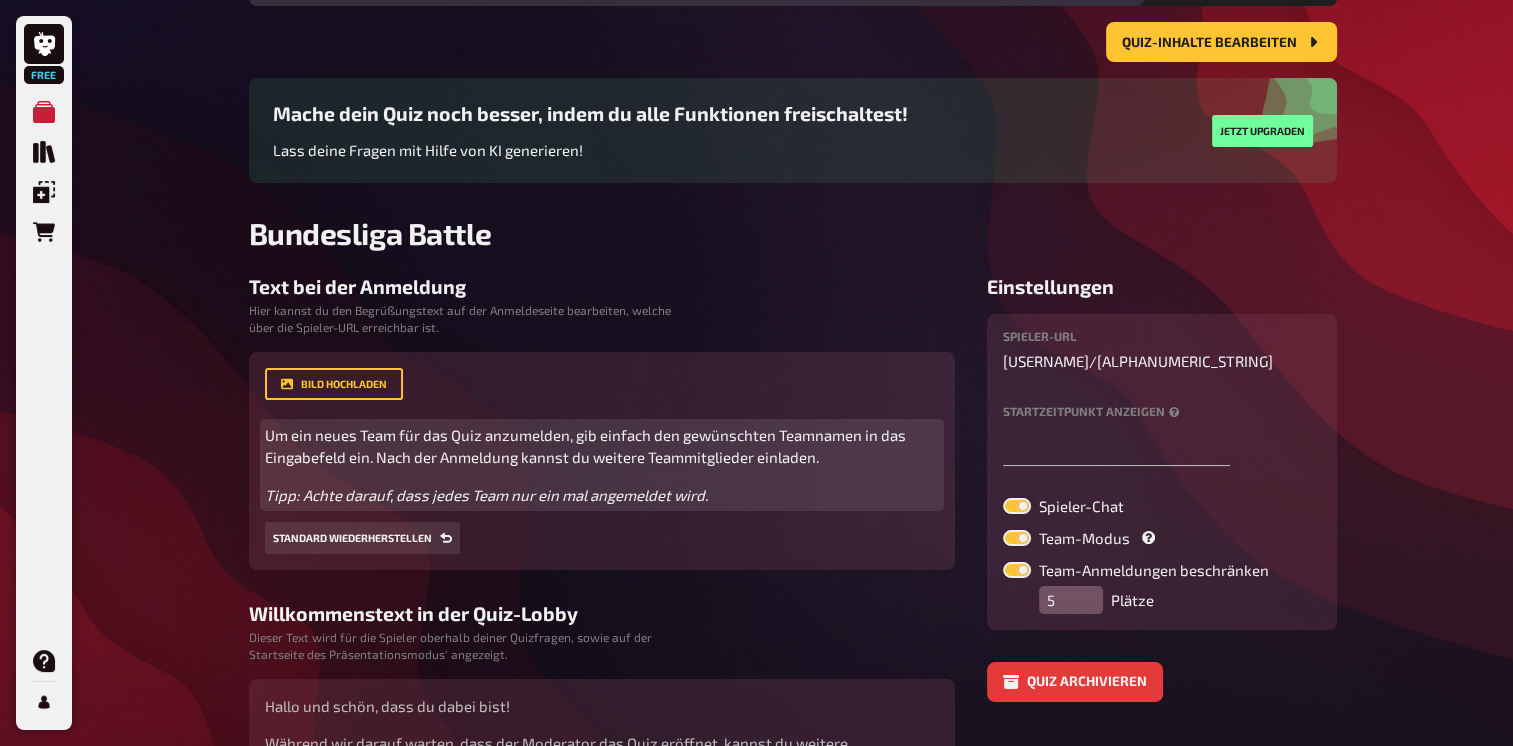 click on "Tipp: Achte darauf, dass jedes Team nur ein mal angemeldet wird." at bounding box center (486, 495) 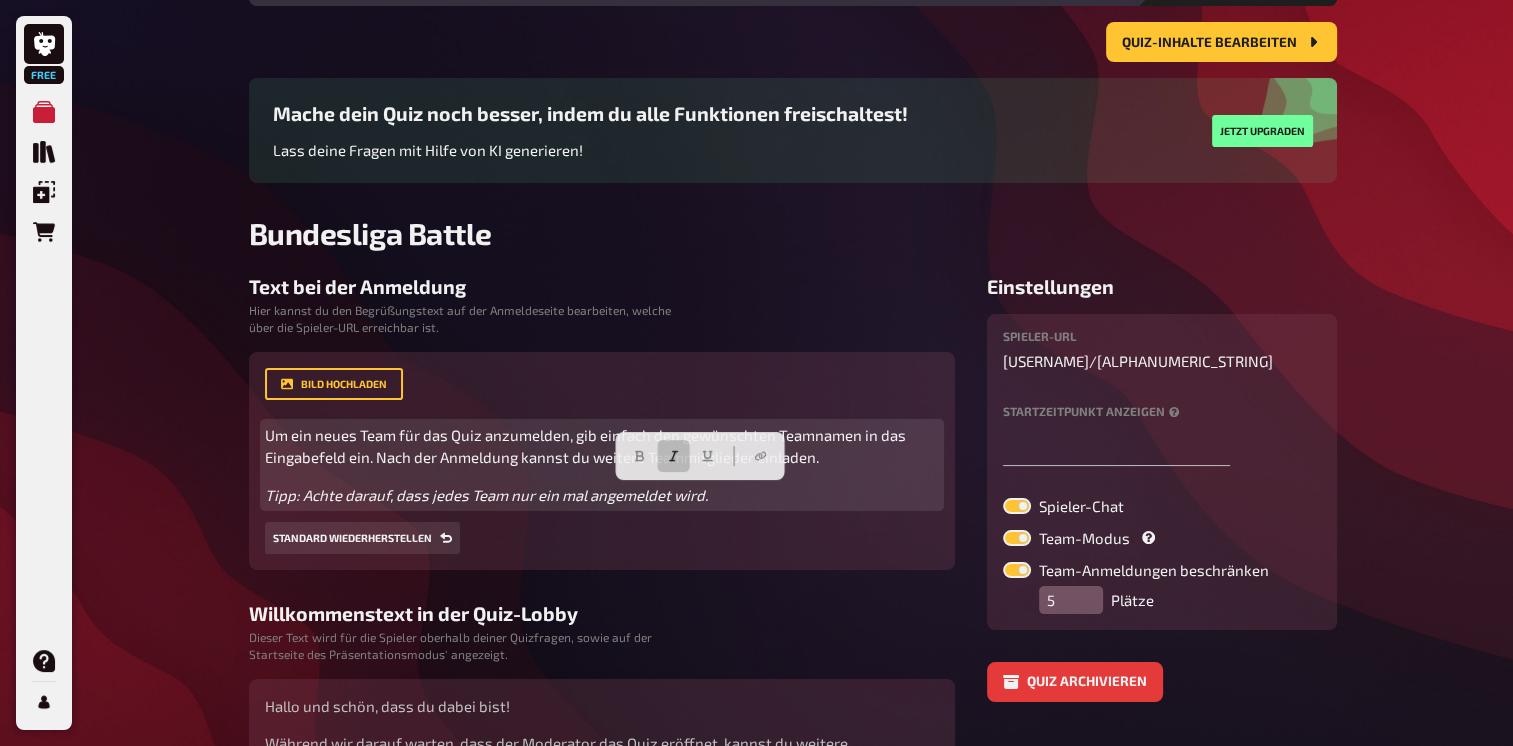 drag, startPoint x: 750, startPoint y: 489, endPoint x: 748, endPoint y: 500, distance: 11.18034 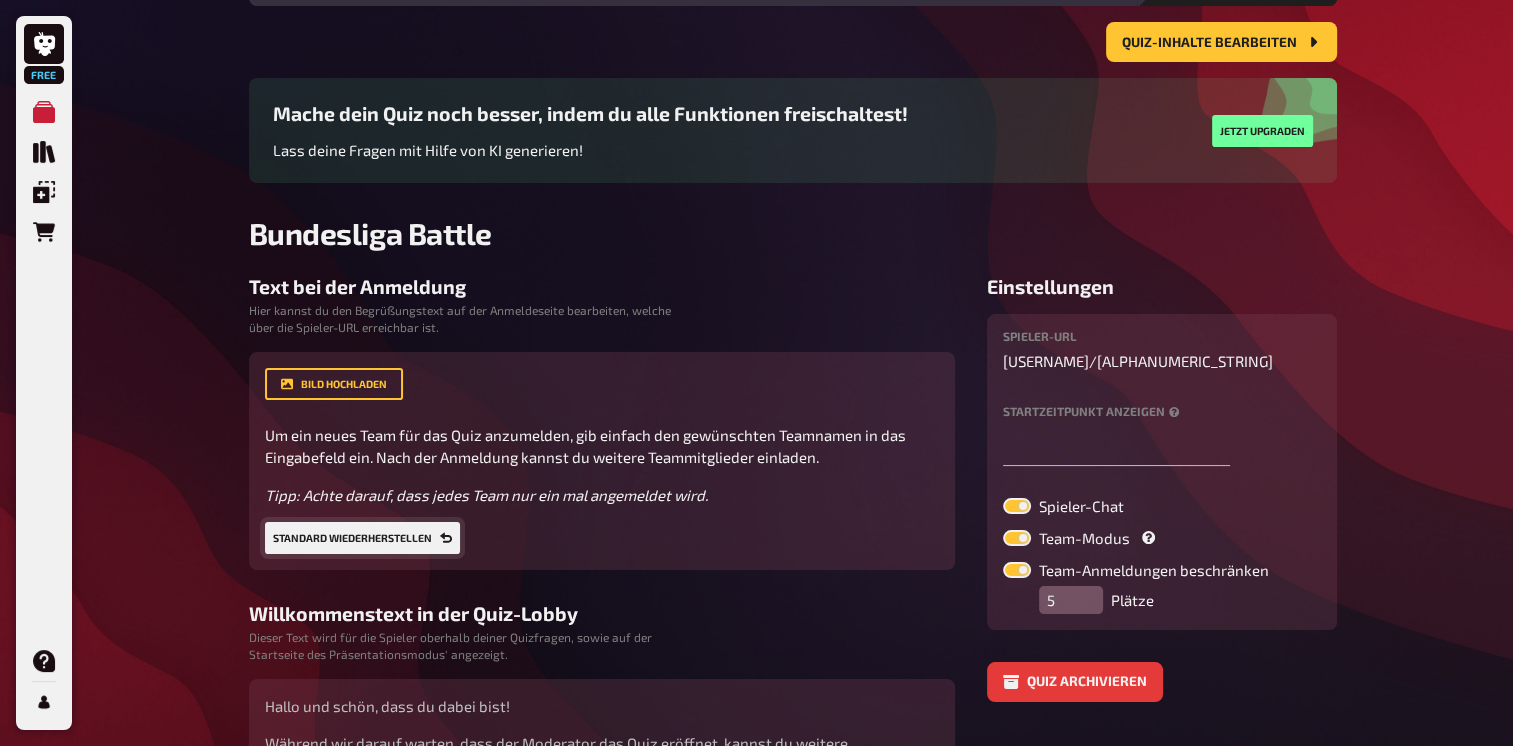click on "Standard wiederherstellen" at bounding box center [362, 538] 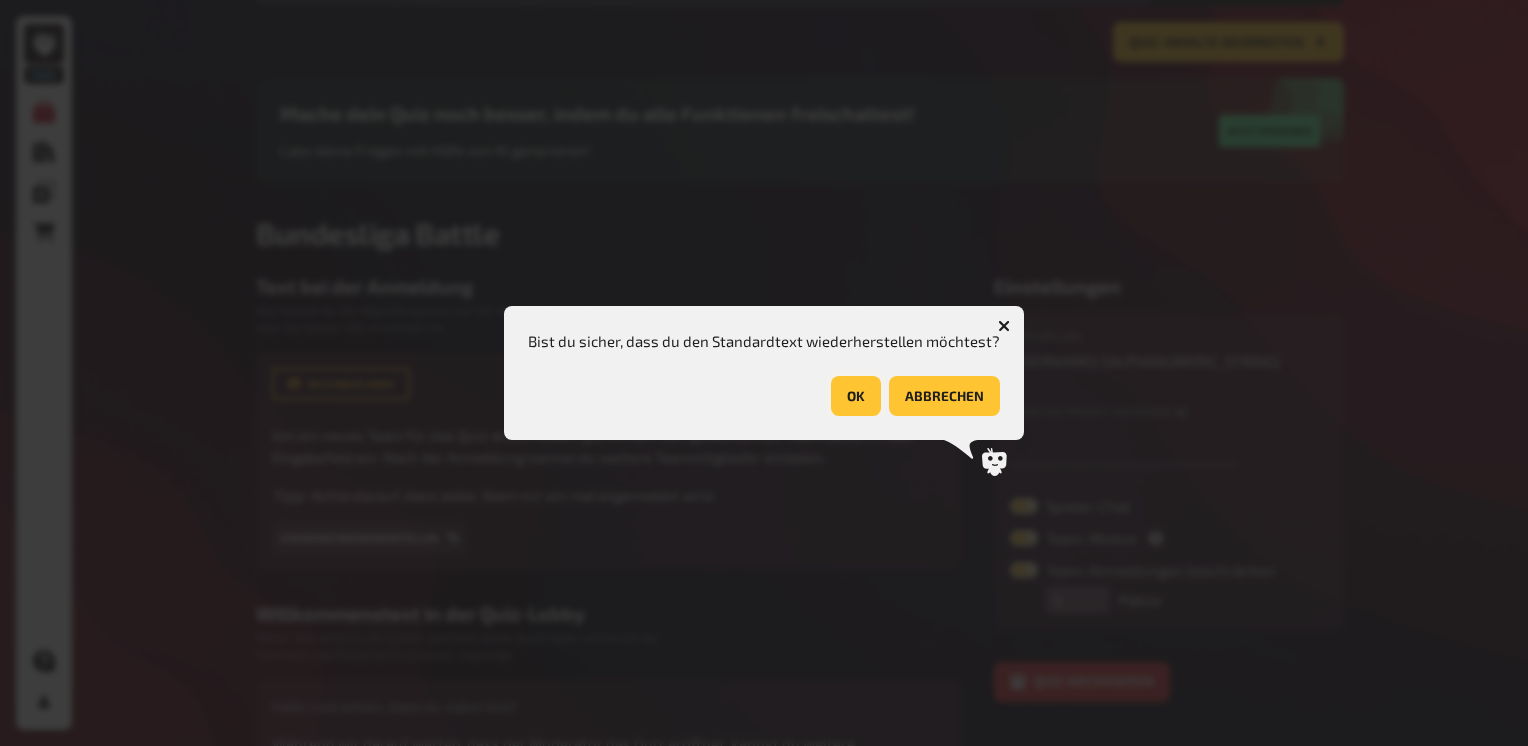 click on "OK" at bounding box center [856, 396] 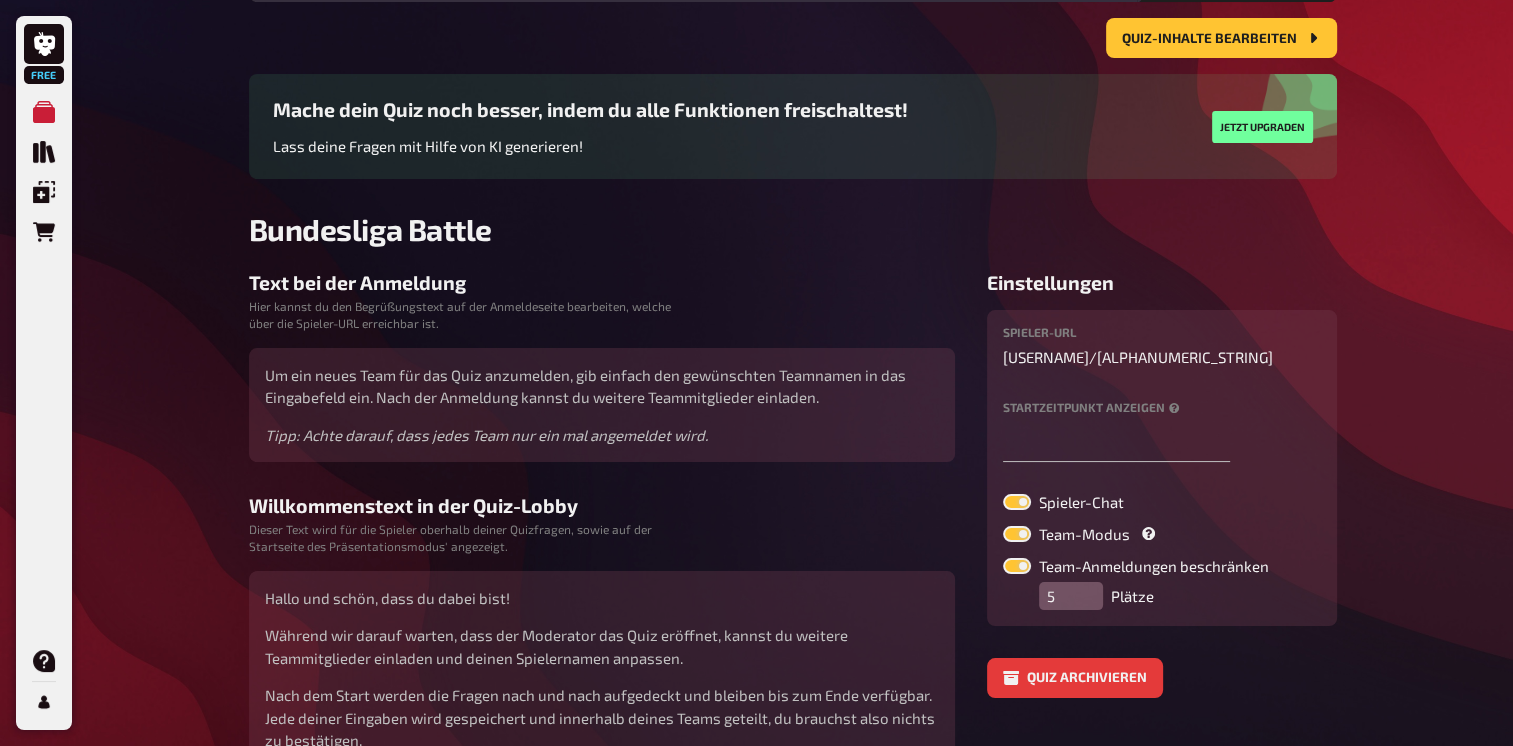 scroll, scrollTop: 0, scrollLeft: 0, axis: both 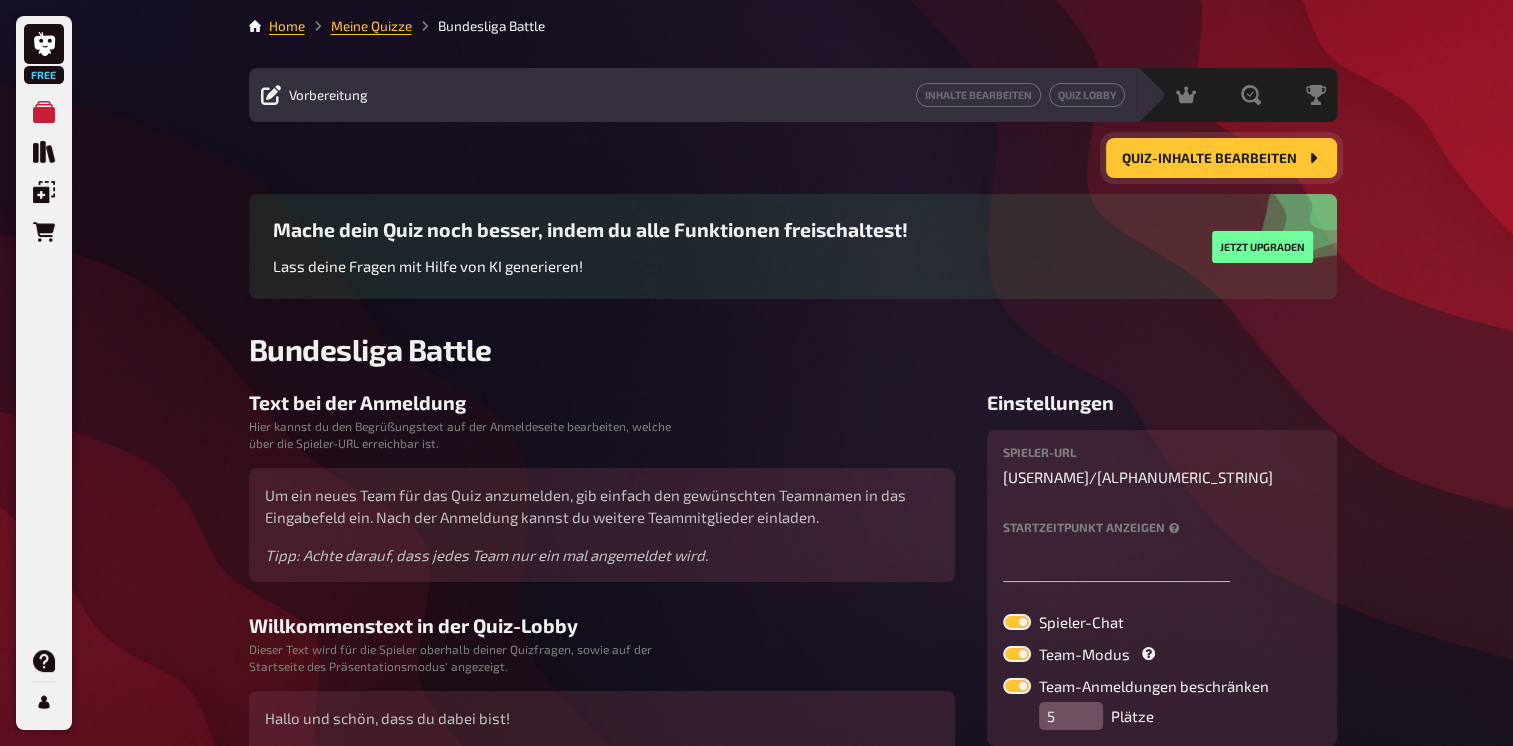 click on "Quiz-Inhalte bearbeiten" at bounding box center (1209, 159) 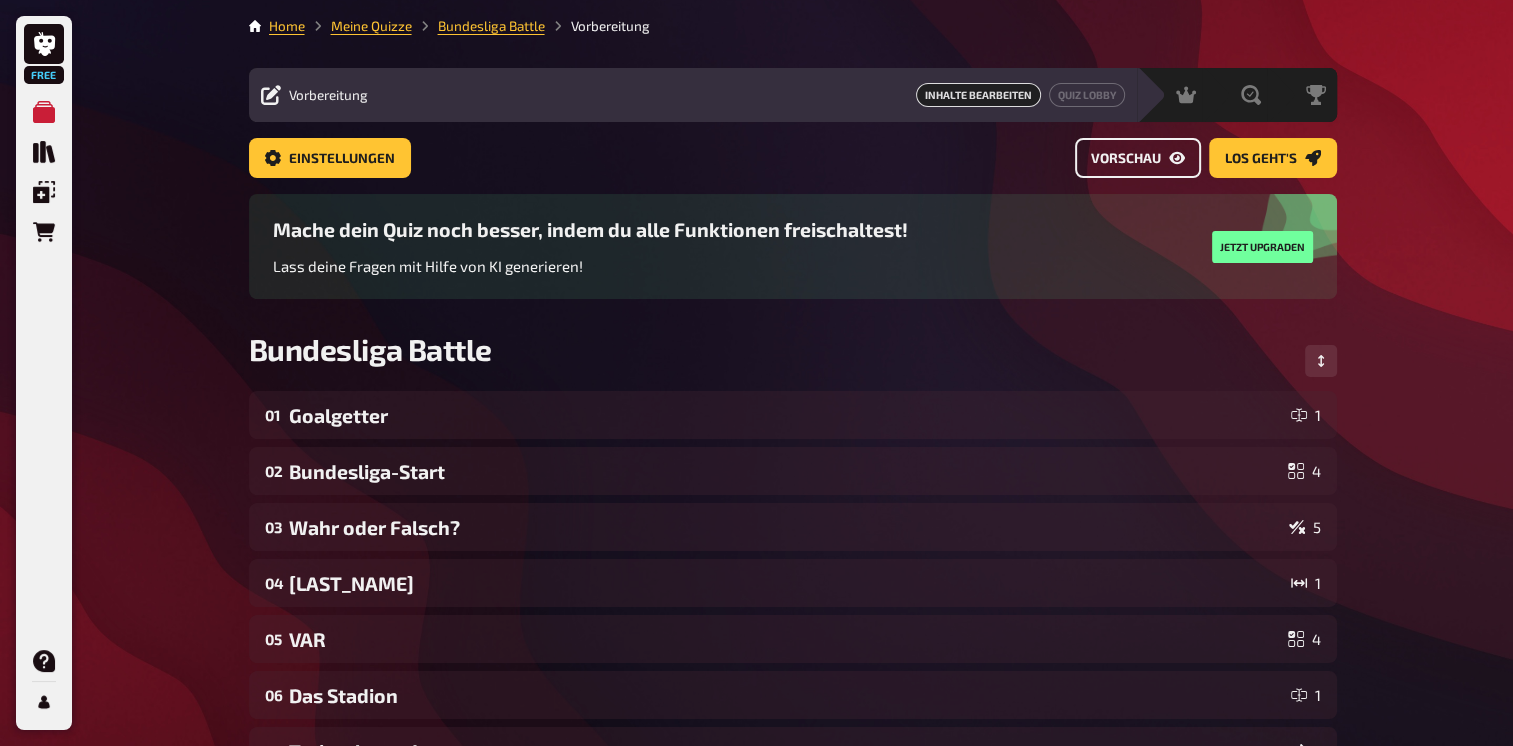 click on "Vorschau" at bounding box center [1126, 159] 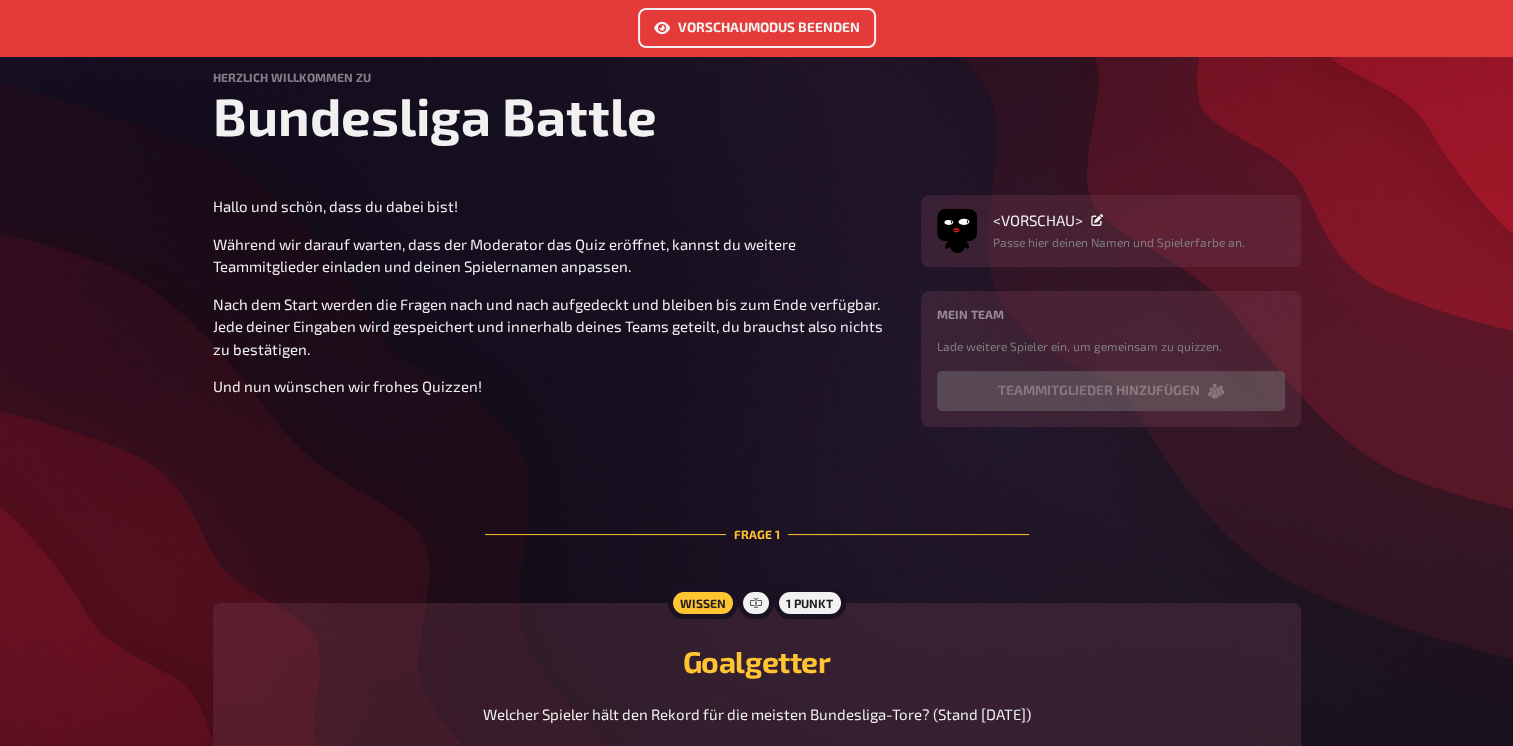 scroll, scrollTop: 0, scrollLeft: 0, axis: both 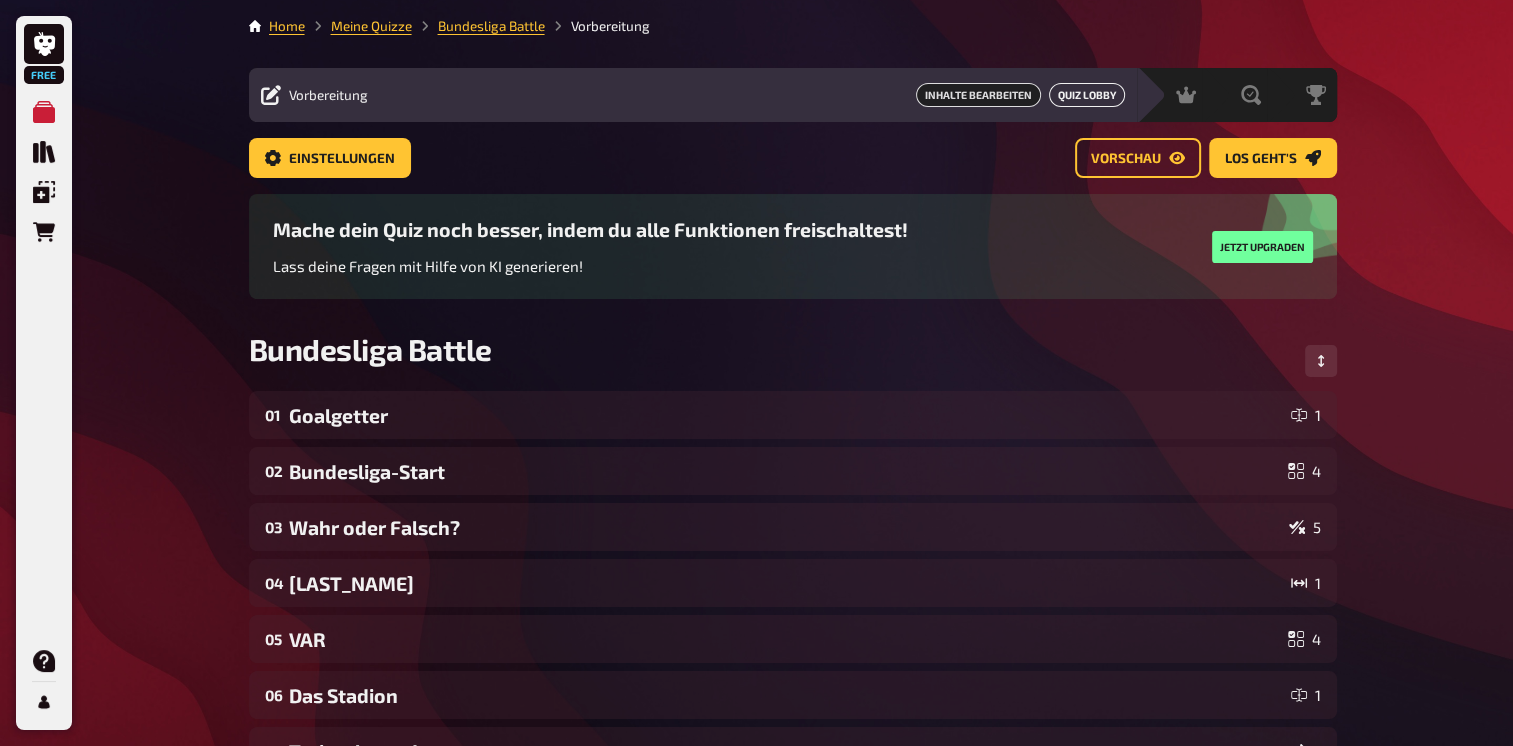 click on "Quiz Lobby" at bounding box center (1087, 95) 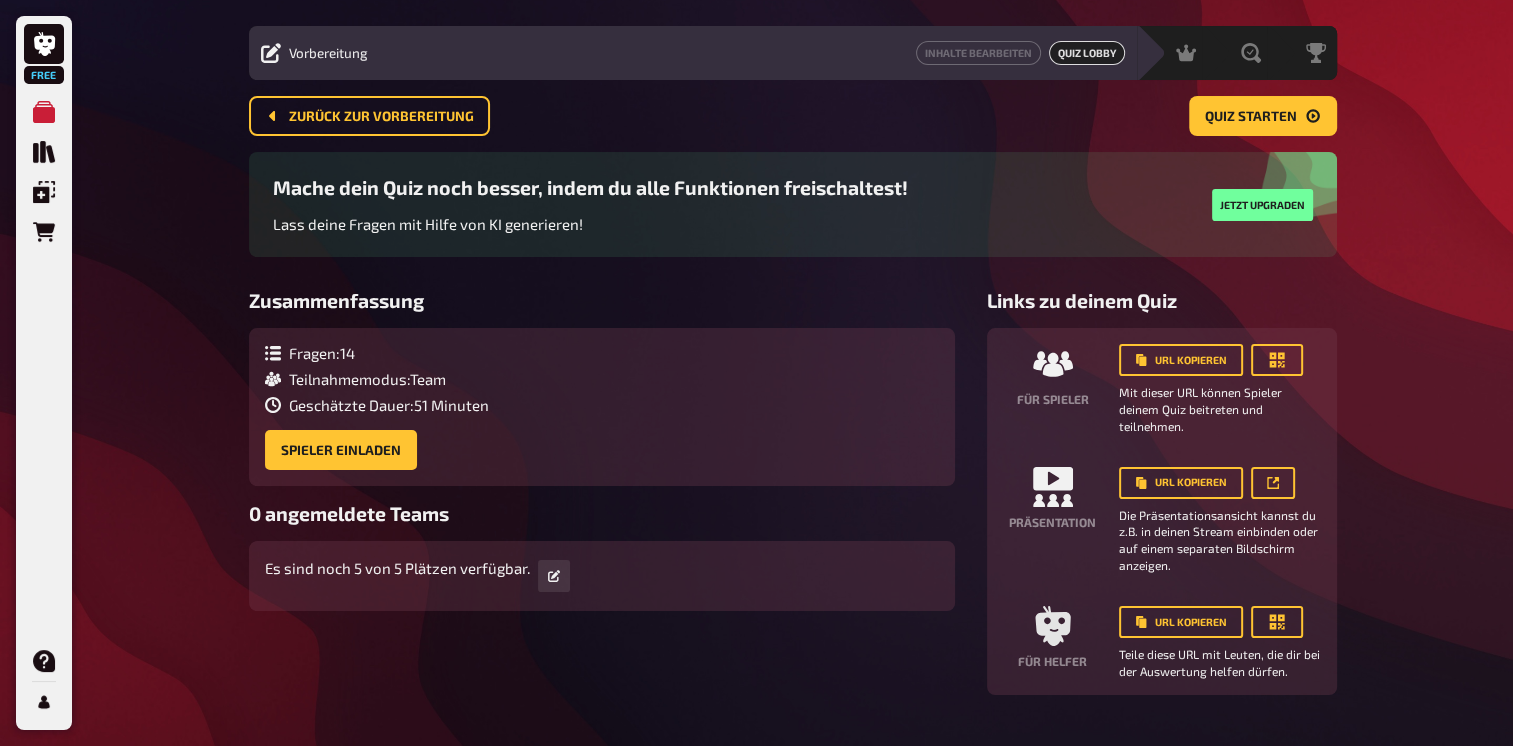 scroll, scrollTop: 0, scrollLeft: 0, axis: both 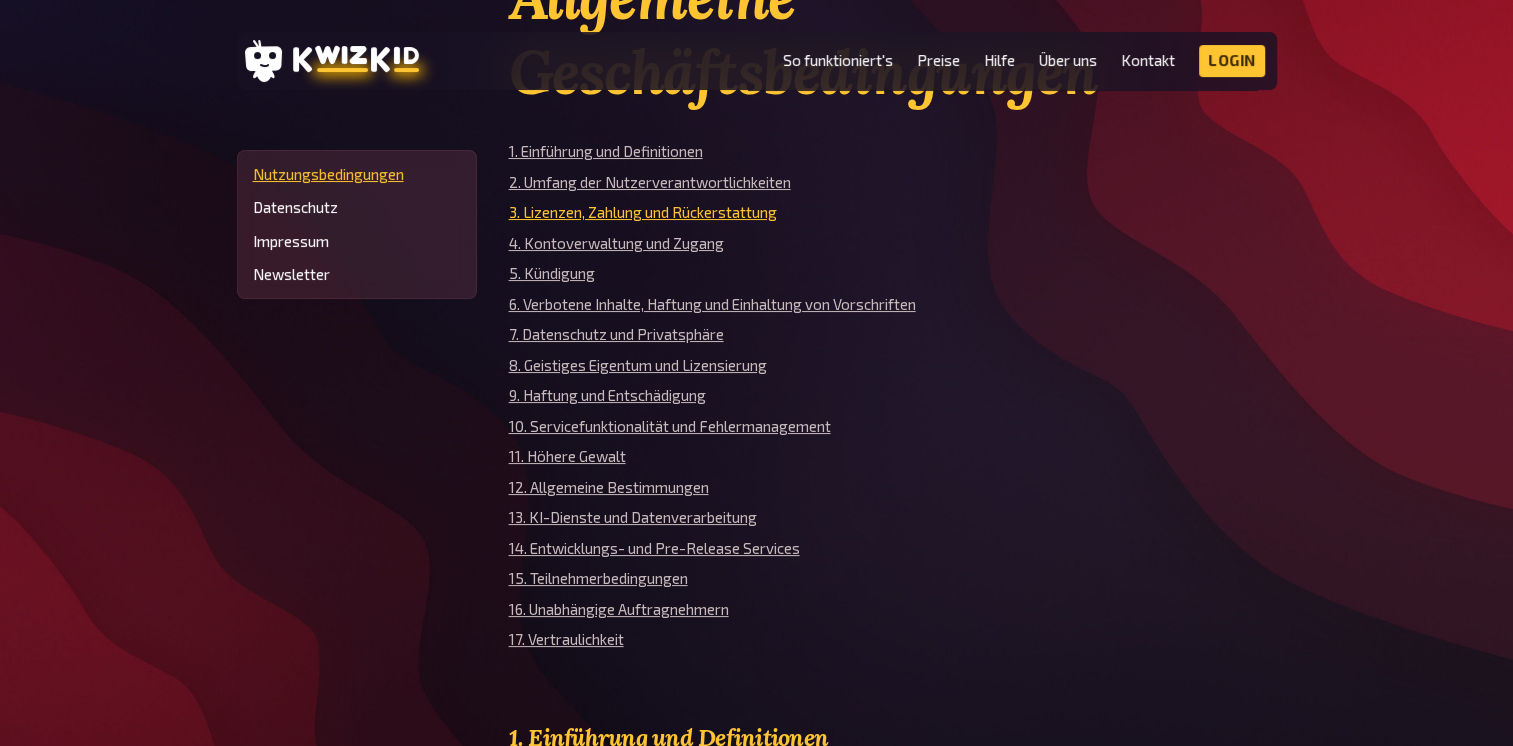 click on "3. Lizenzen, Zahlung und Rückerstattung" at bounding box center (643, 212) 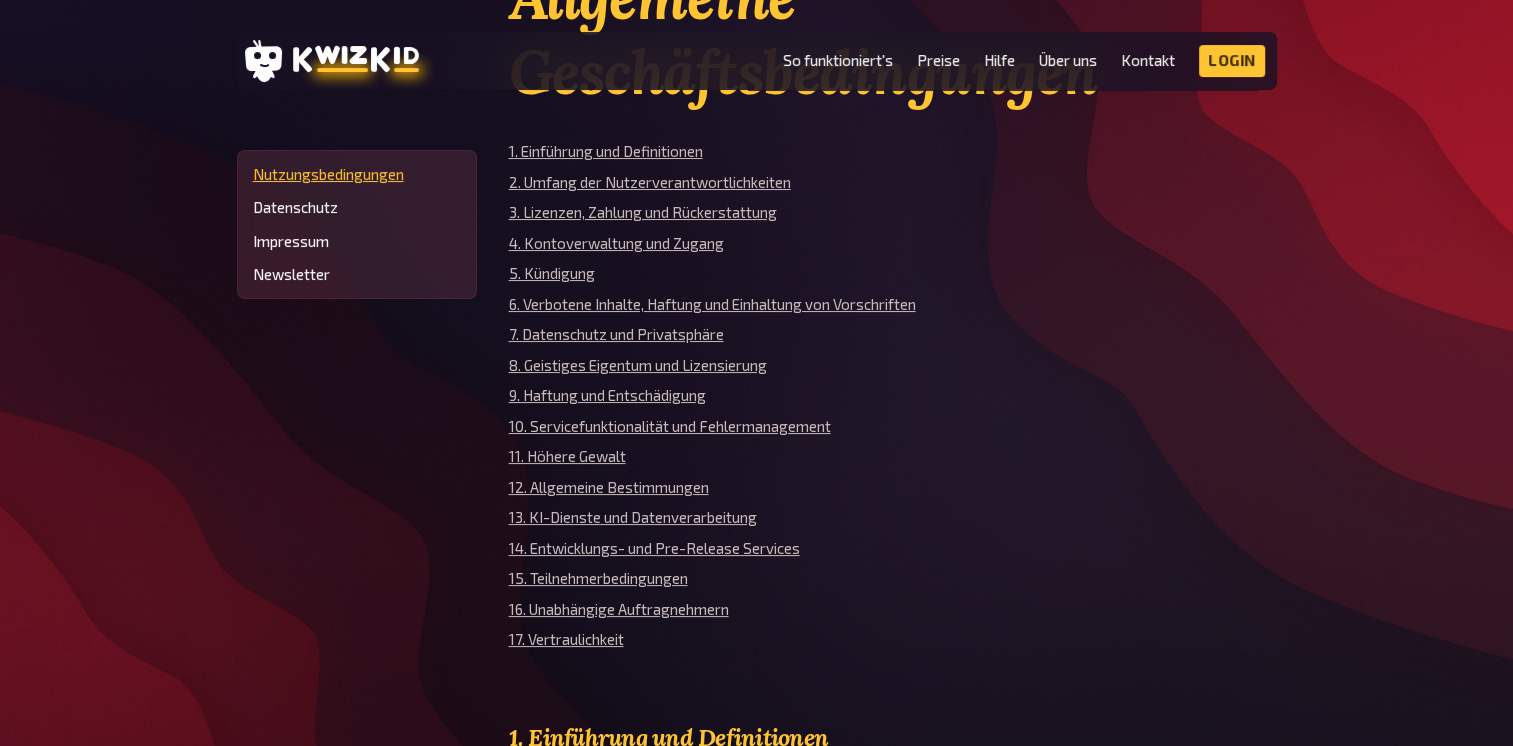 scroll, scrollTop: 6600, scrollLeft: 0, axis: vertical 